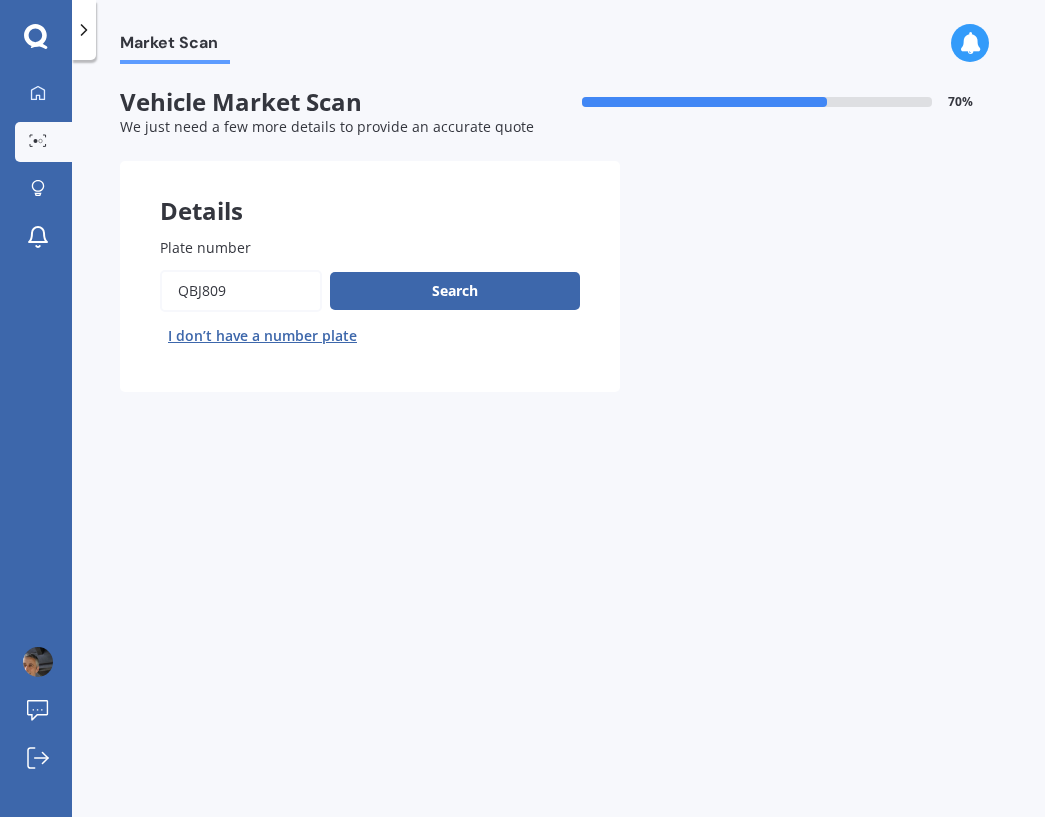 scroll, scrollTop: 0, scrollLeft: 0, axis: both 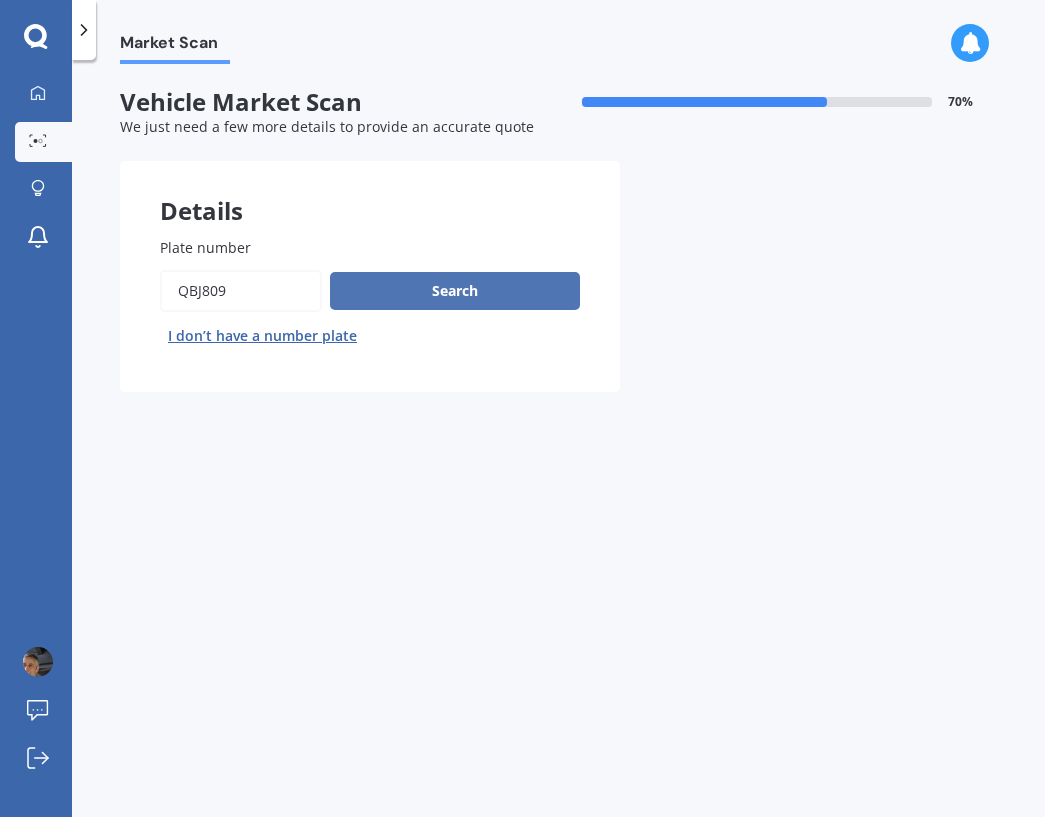 click on "Search" at bounding box center (455, 291) 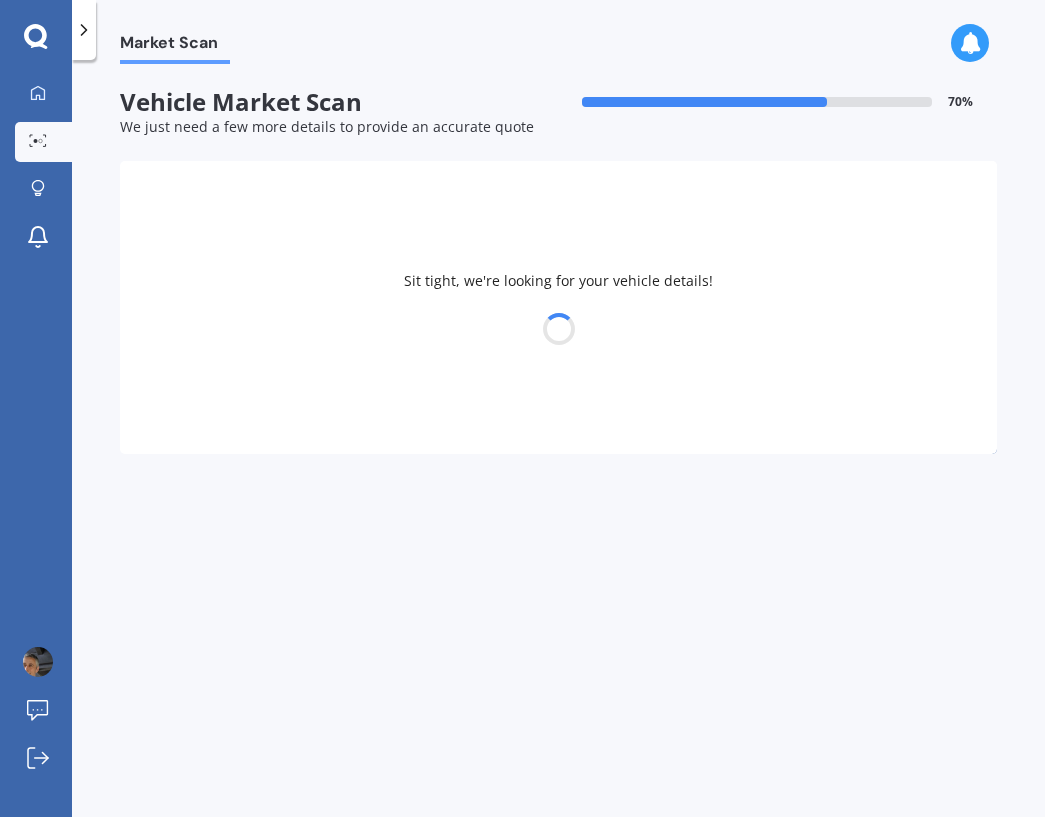 select on "VOLKSWAGEN" 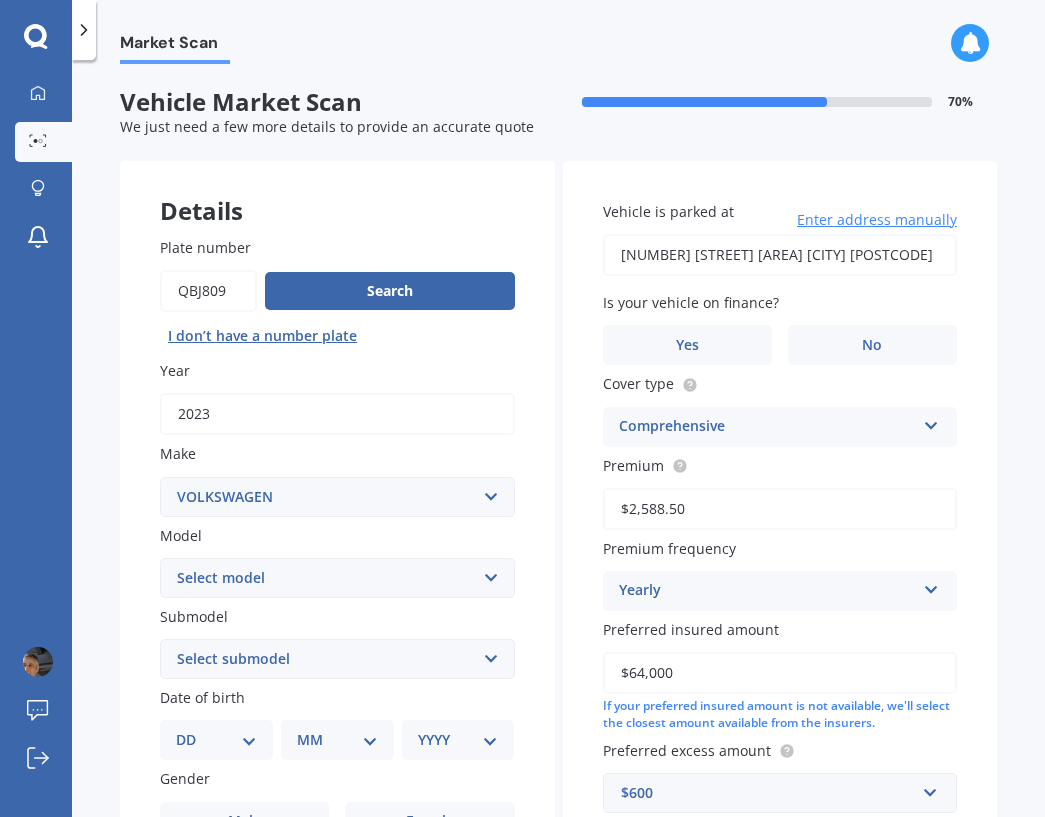 click on "Select model Amarok Arteon Beetle Bora Caddy California Caravelle Corrado Crafter e-Golf e-up! Eos Eurovan Golf ID.4 PRO ID.5 PRO Jetta Kombi LT35 LT46 Lupo Multivan Passat Phaeton Polo Santana Scirocco Sharan T-Cross T-Roc Tiguan Touareg Touran Transporter UP! MPI UP! TSI Viento" at bounding box center (337, 578) 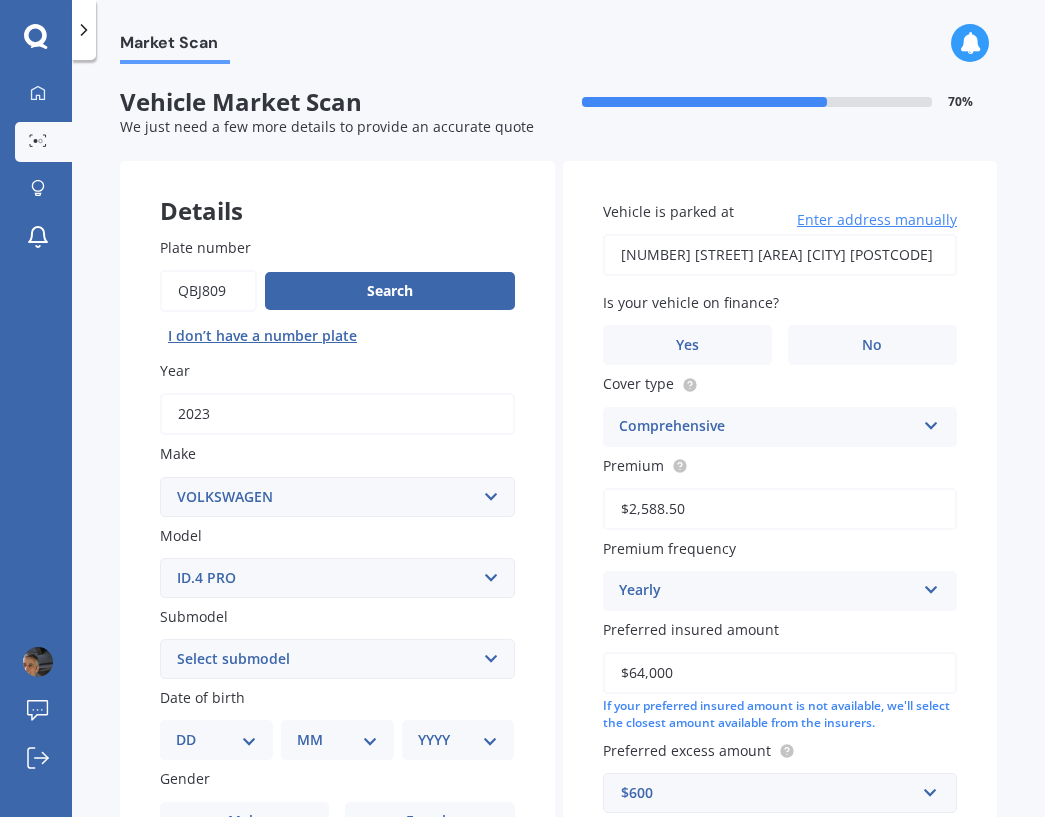 click on "Select model Amarok Arteon Beetle Bora Caddy California Caravelle Corrado Crafter e-Golf e-up! Eos Eurovan Golf ID.4 PRO ID.5 PRO Jetta Kombi LT35 LT46 Lupo Multivan Passat Phaeton Polo Santana Scirocco Sharan T-Cross T-Roc Tiguan Touareg Touran Transporter UP! MPI UP! TSI Viento" at bounding box center (337, 578) 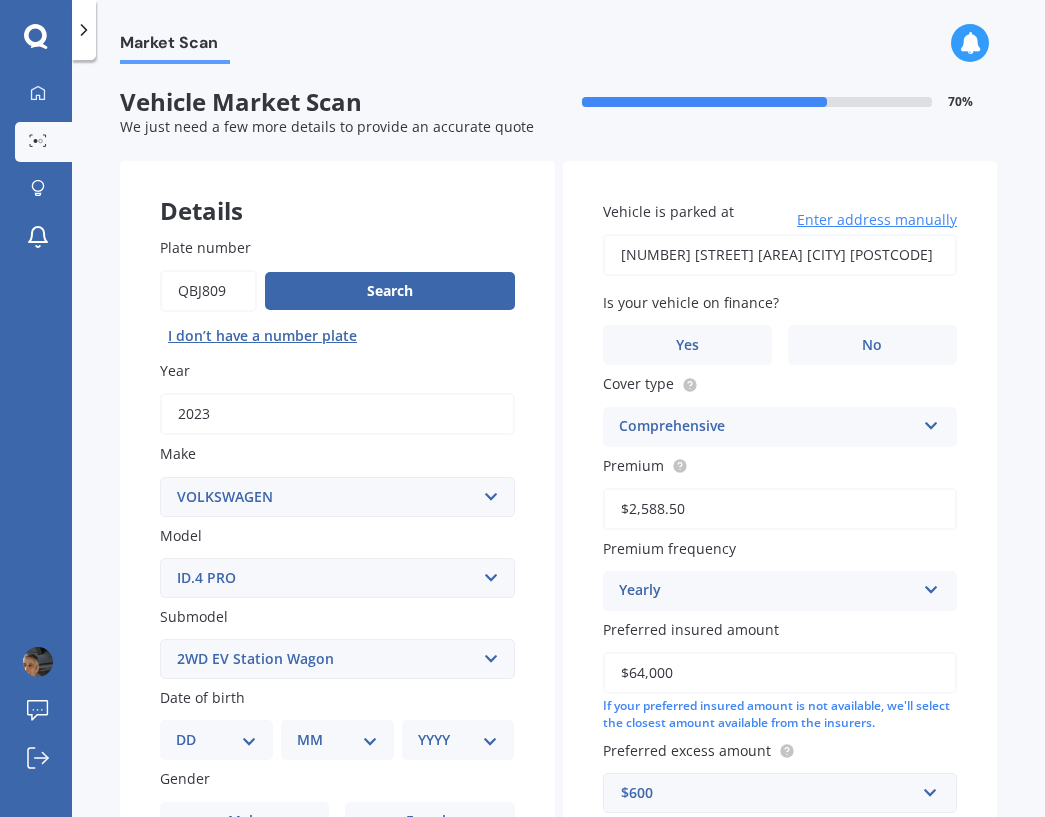 click on "Select submodel 2WD EV Station Wagon" at bounding box center (337, 659) 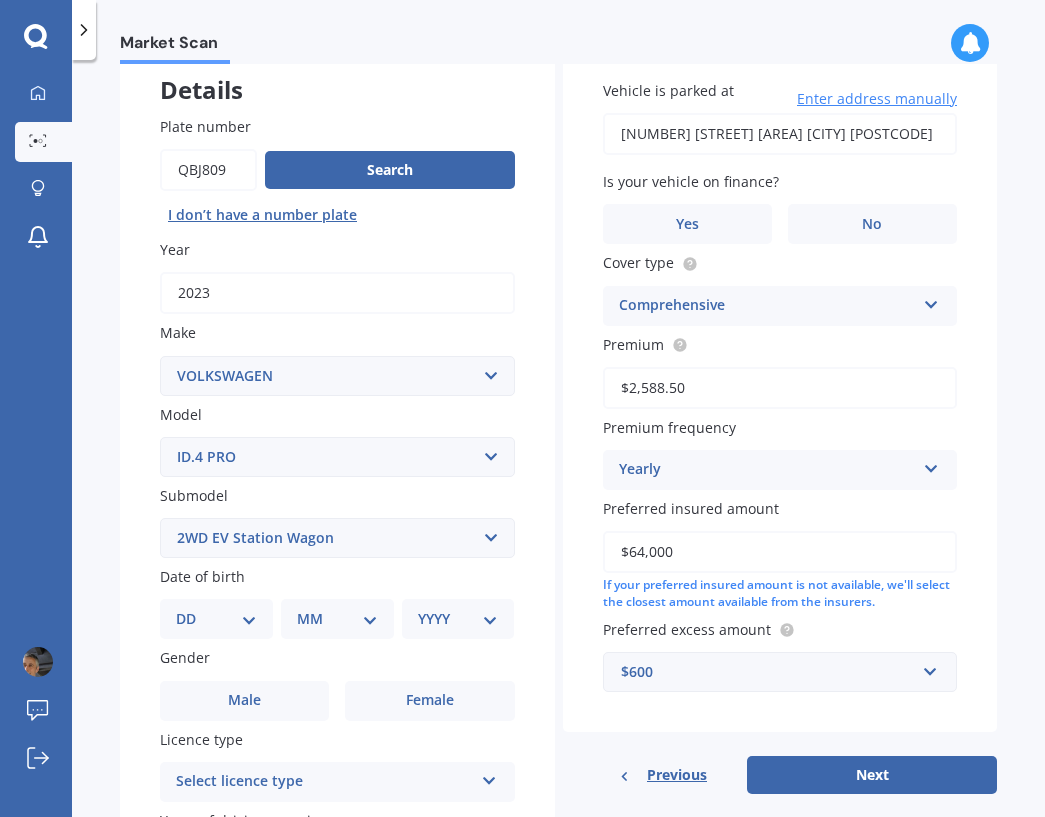 scroll, scrollTop: 100, scrollLeft: 0, axis: vertical 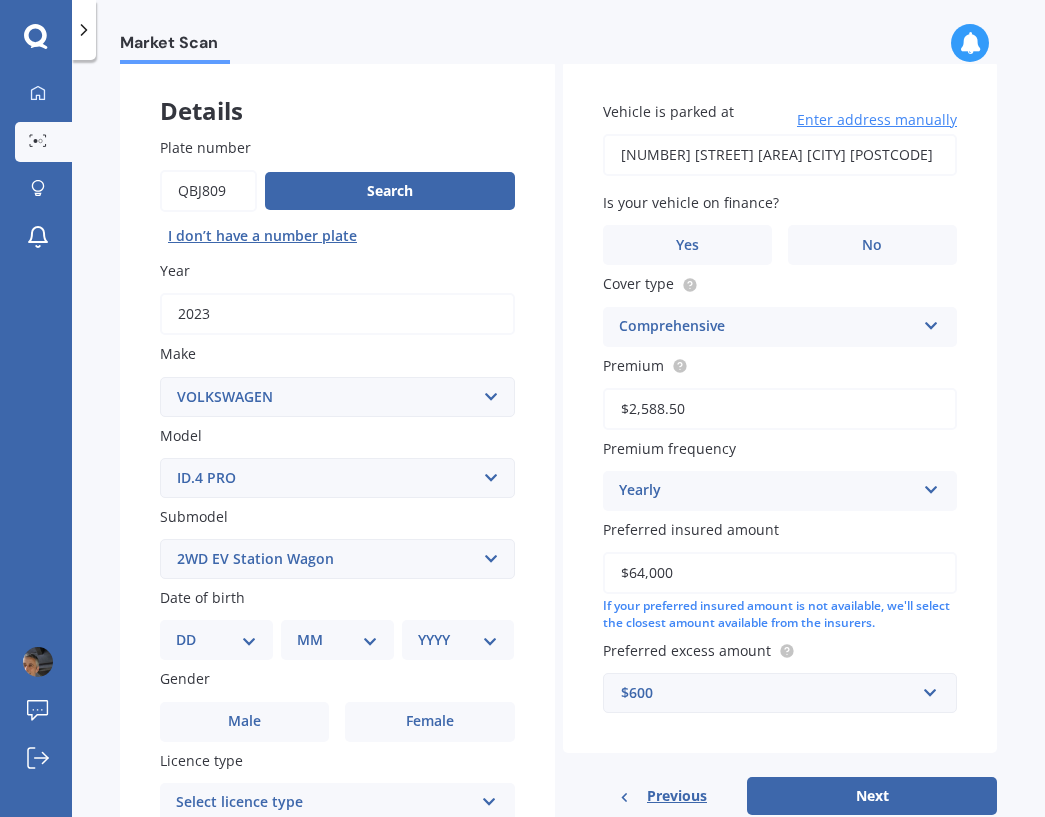 click on "DD 01 02 03 04 05 06 07 08 09 10 11 12 13 14 15 16 17 18 19 20 21 22 23 24 25 26 27 28 29 30 31" at bounding box center [216, 640] 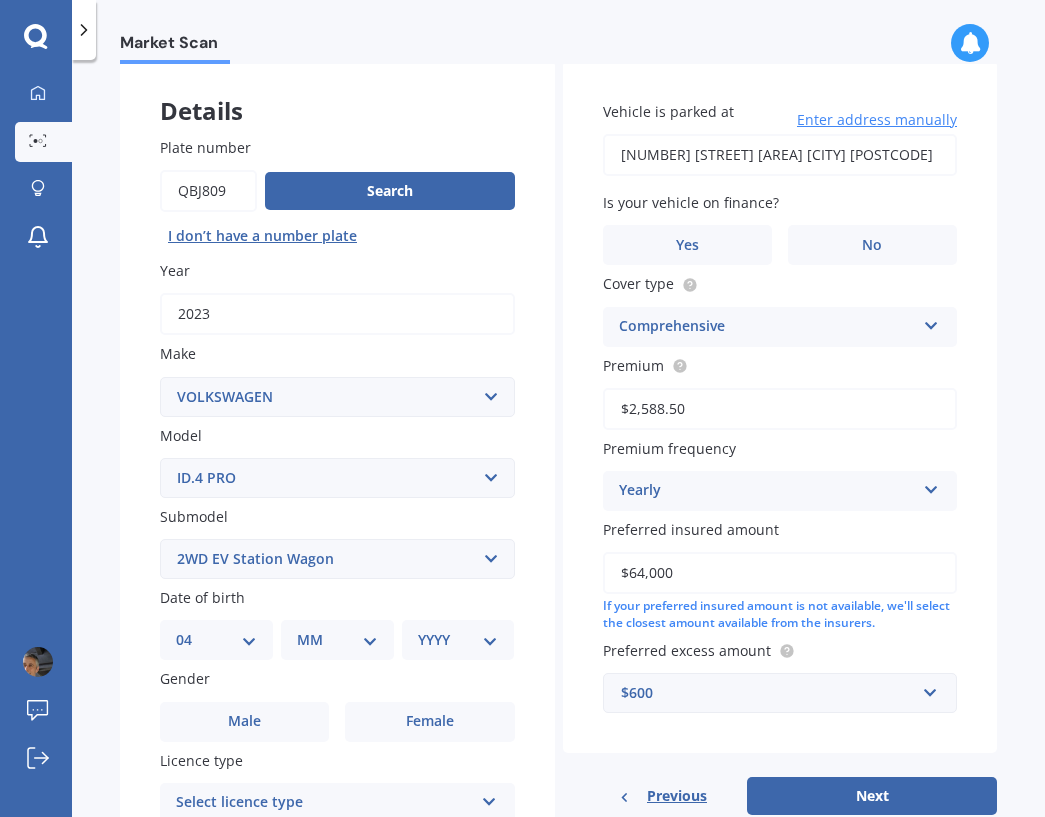 click on "DD 01 02 03 04 05 06 07 08 09 10 11 12 13 14 15 16 17 18 19 20 21 22 23 24 25 26 27 28 29 30 31" at bounding box center (216, 640) 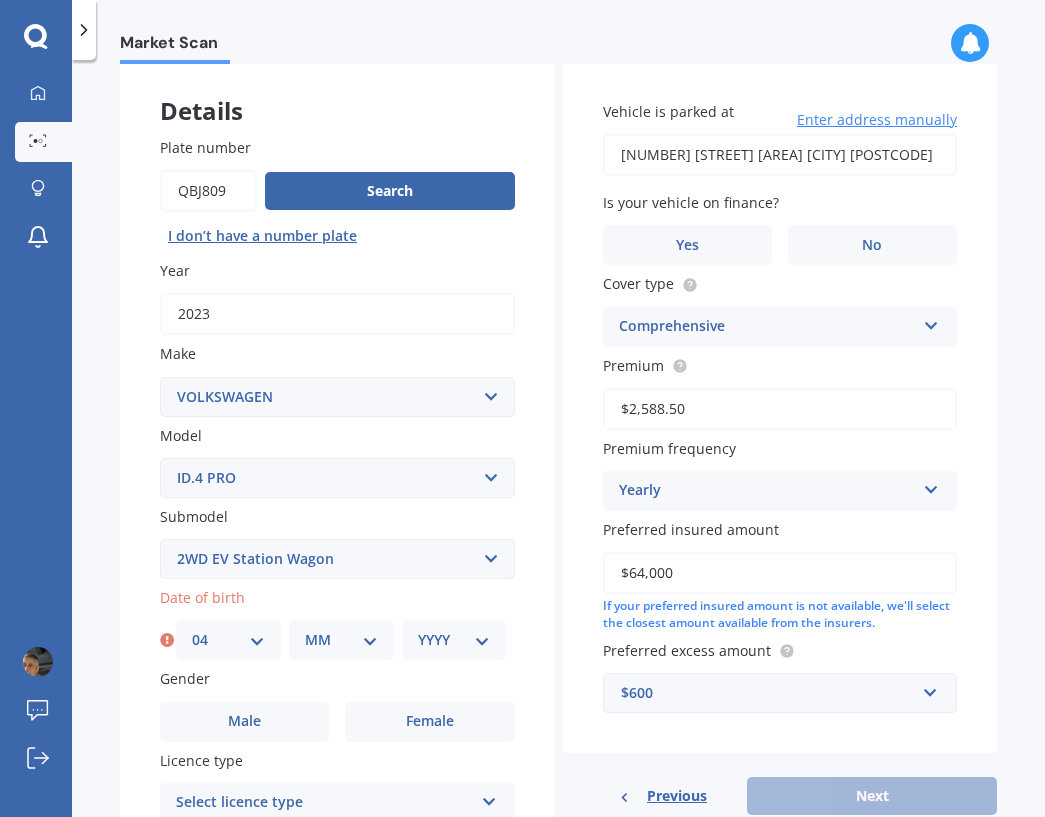 click on "MM 01 02 03 04 05 06 07 08 09 10 11 12" at bounding box center (341, 640) 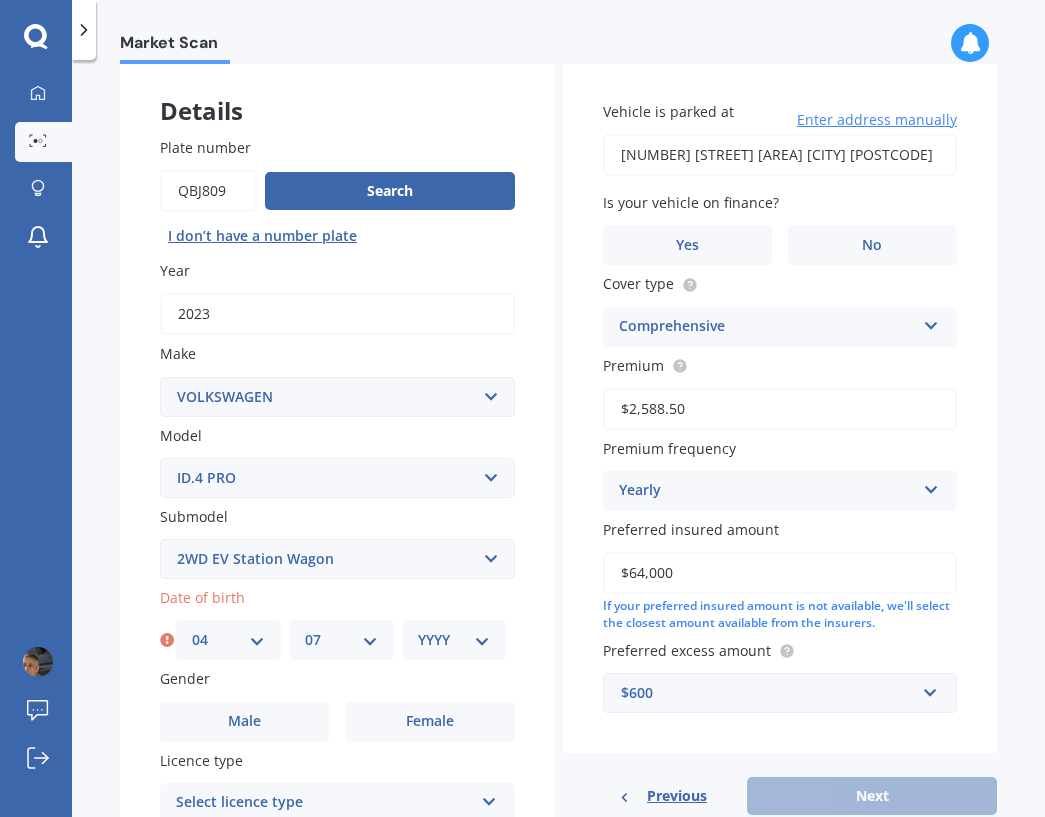click on "MM 01 02 03 04 05 06 07 08 09 10 11 12" at bounding box center (341, 640) 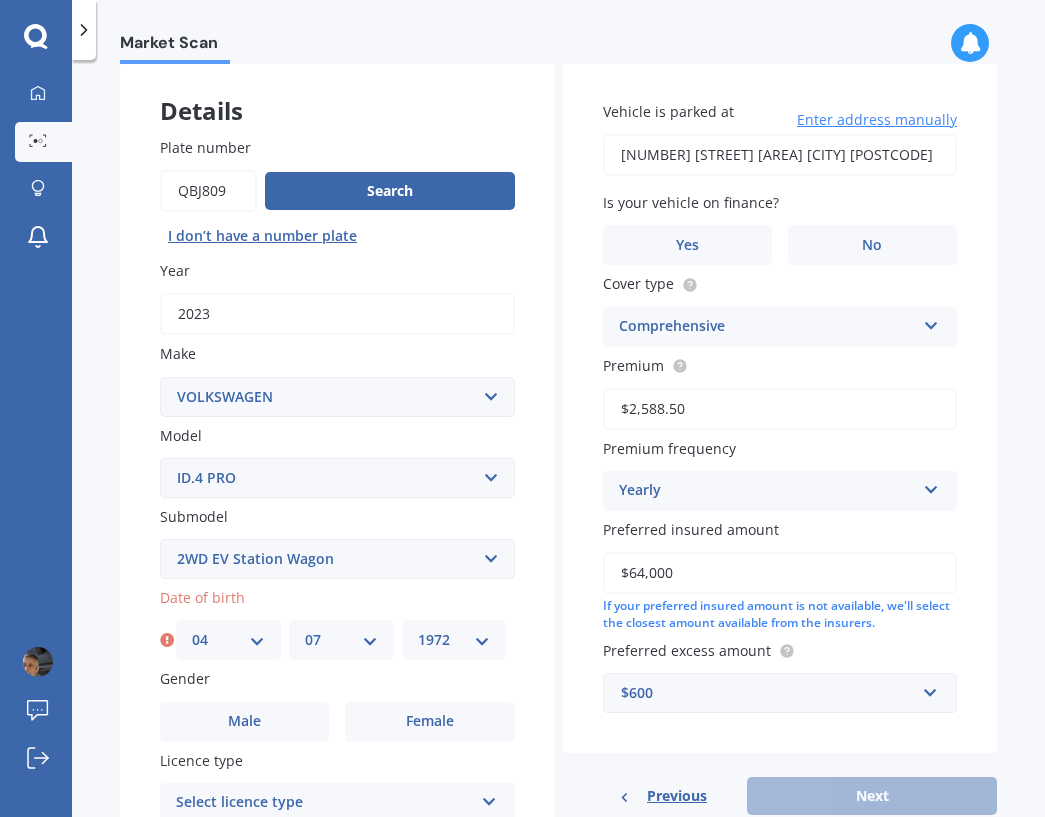 click on "YYYY 2025 2024 2023 2022 2021 2020 2019 2018 2017 2016 2015 2014 2013 2012 2011 2010 2009 2008 2007 2006 2005 2004 2003 2002 2001 2000 1999 1998 1997 1996 1995 1994 1993 1992 1991 1990 1989 1988 1987 1986 1985 1984 1983 1982 1981 1980 1979 1978 1977 1976 1975 1974 1973 1972 1971 1970 1969 1968 1967 1966 1965 1964 1963 1962 1961 1960 1959 1958 1957 1956 1955 1954 1953 1952 1951 1950 1949 1948 1947 1946 1945 1944 1943 1942 1941 1940 1939 1938 1937 1936 1935 1934 1933 1932 1931 1930 1929 1928 1927 1926" at bounding box center (454, 640) 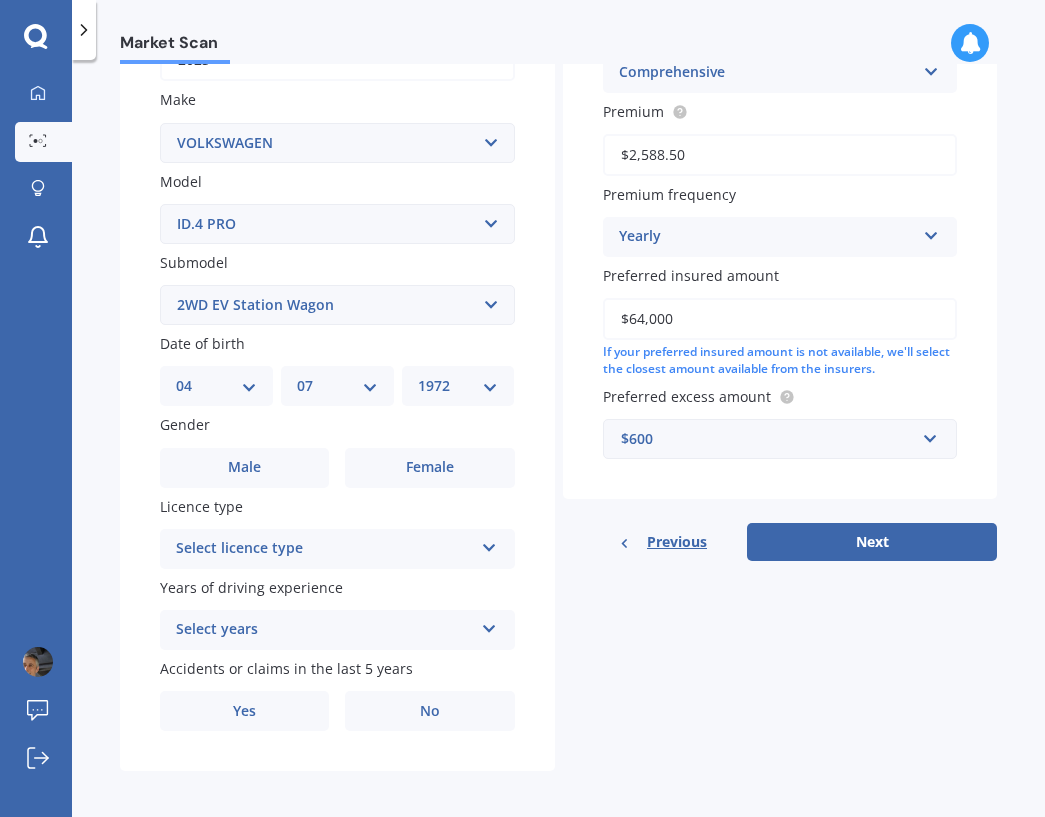 scroll, scrollTop: 360, scrollLeft: 0, axis: vertical 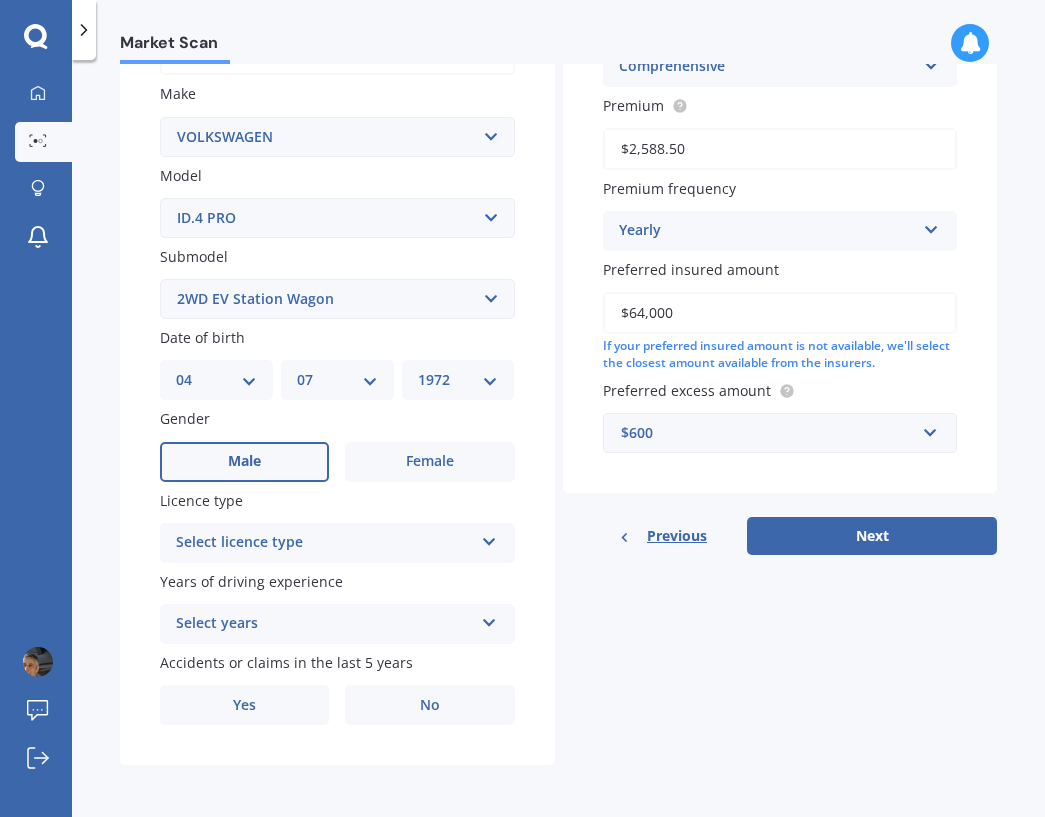 click on "Male" at bounding box center [244, 462] 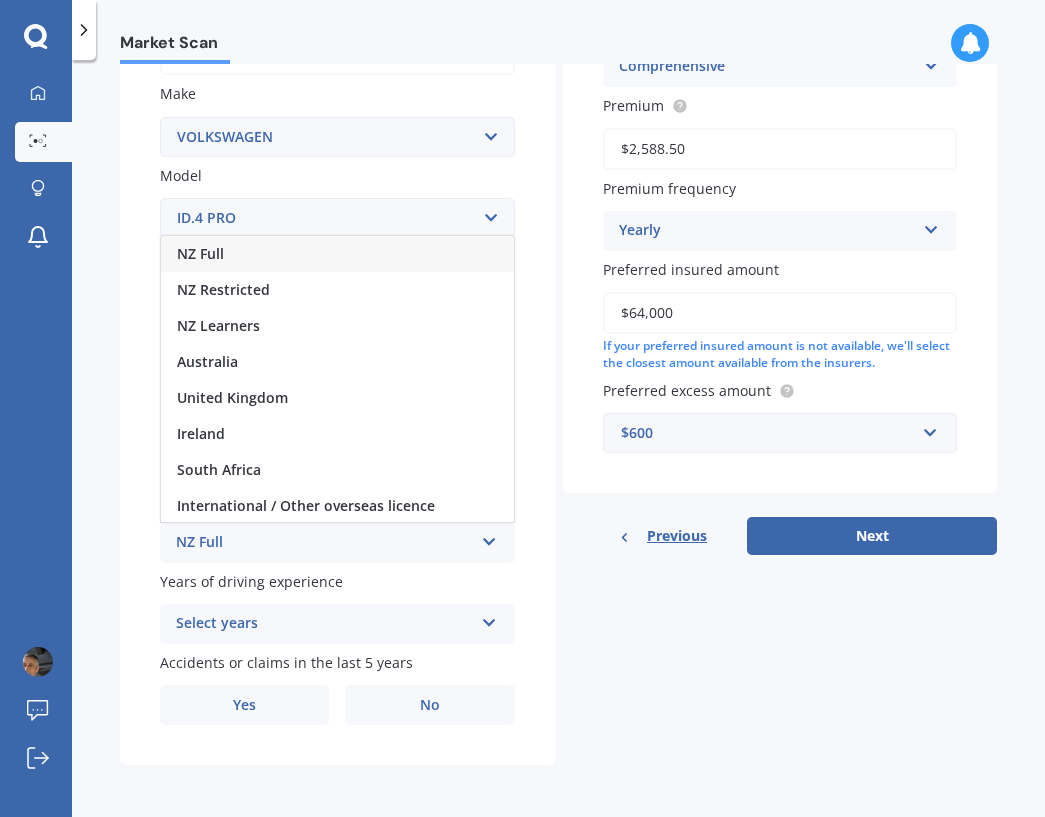 click on "NZ Full" at bounding box center (337, 254) 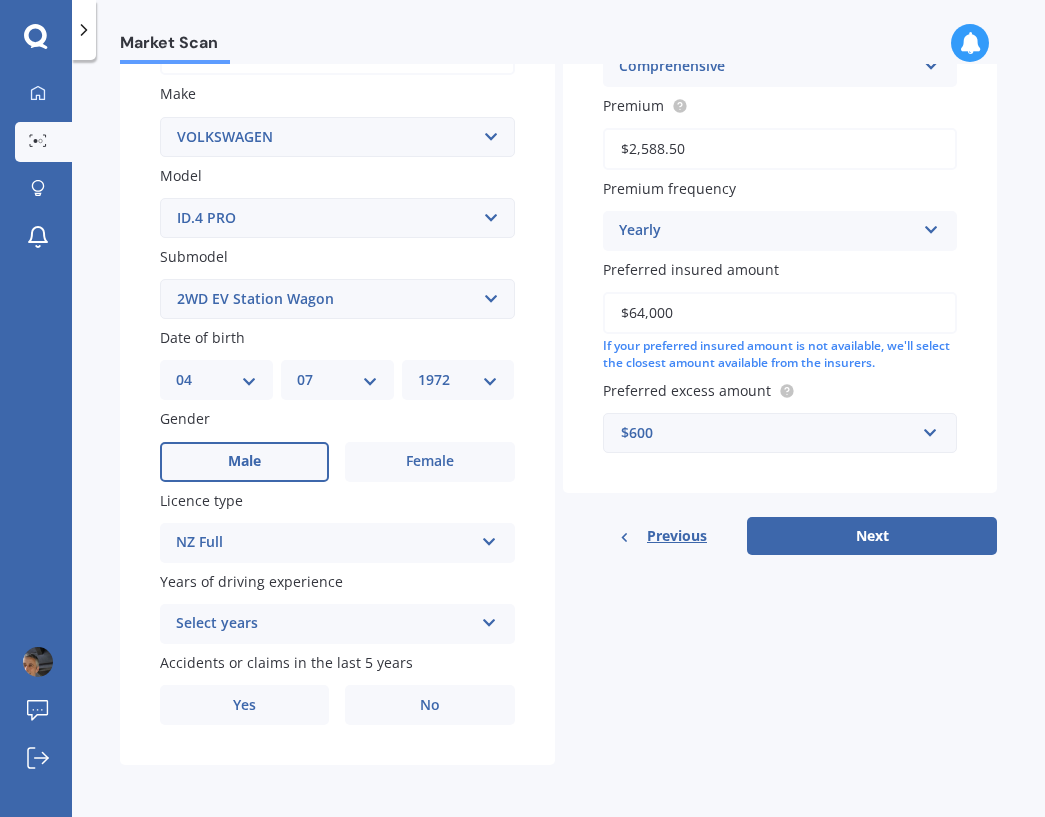 click on "Select years" at bounding box center [324, 624] 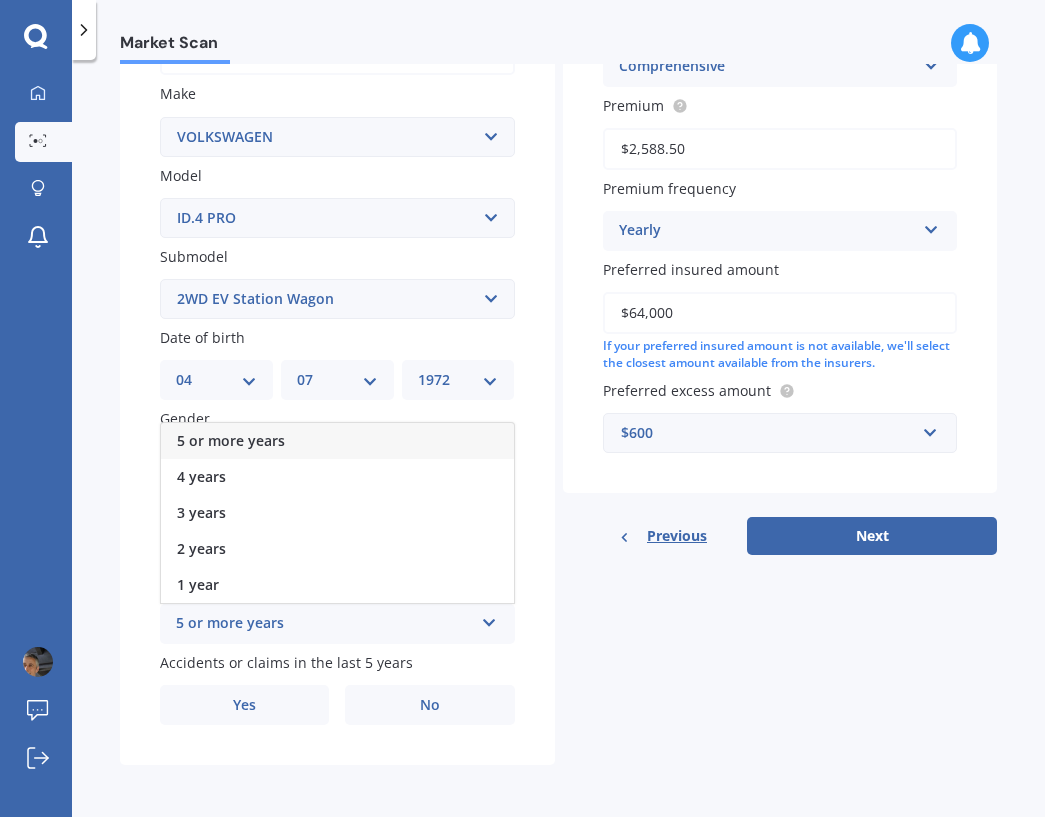 click on "5 or more years" at bounding box center (337, 441) 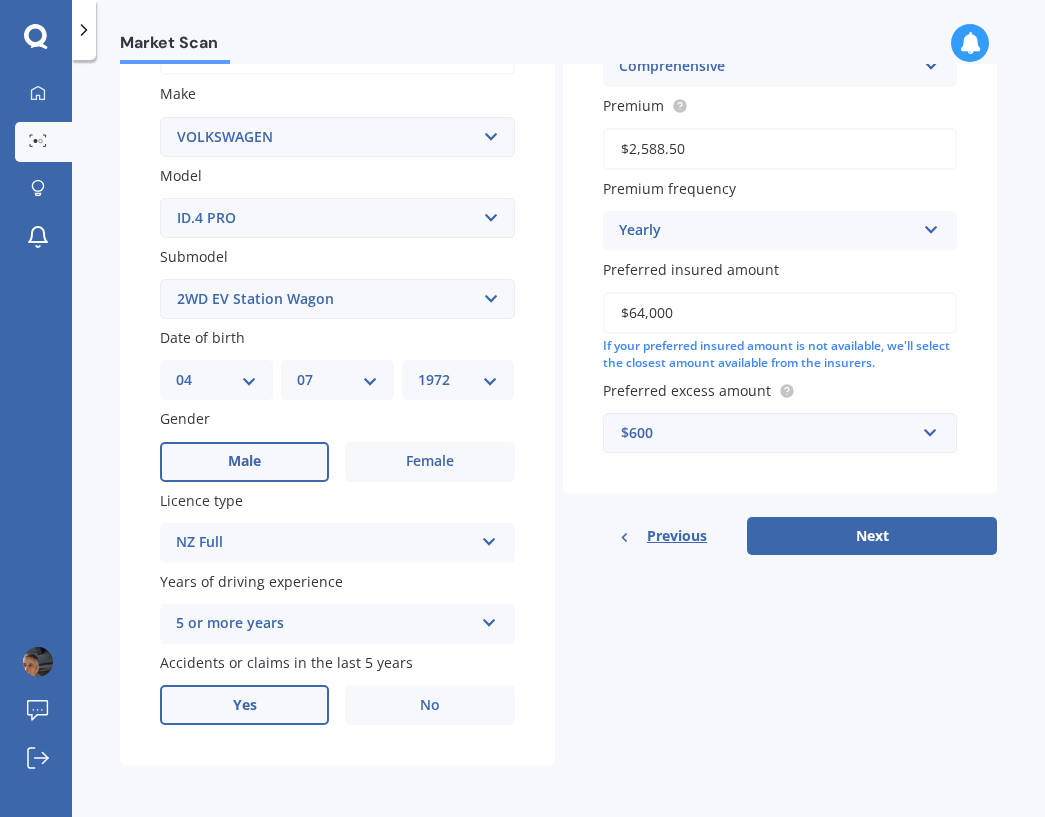click on "Yes" at bounding box center [244, 705] 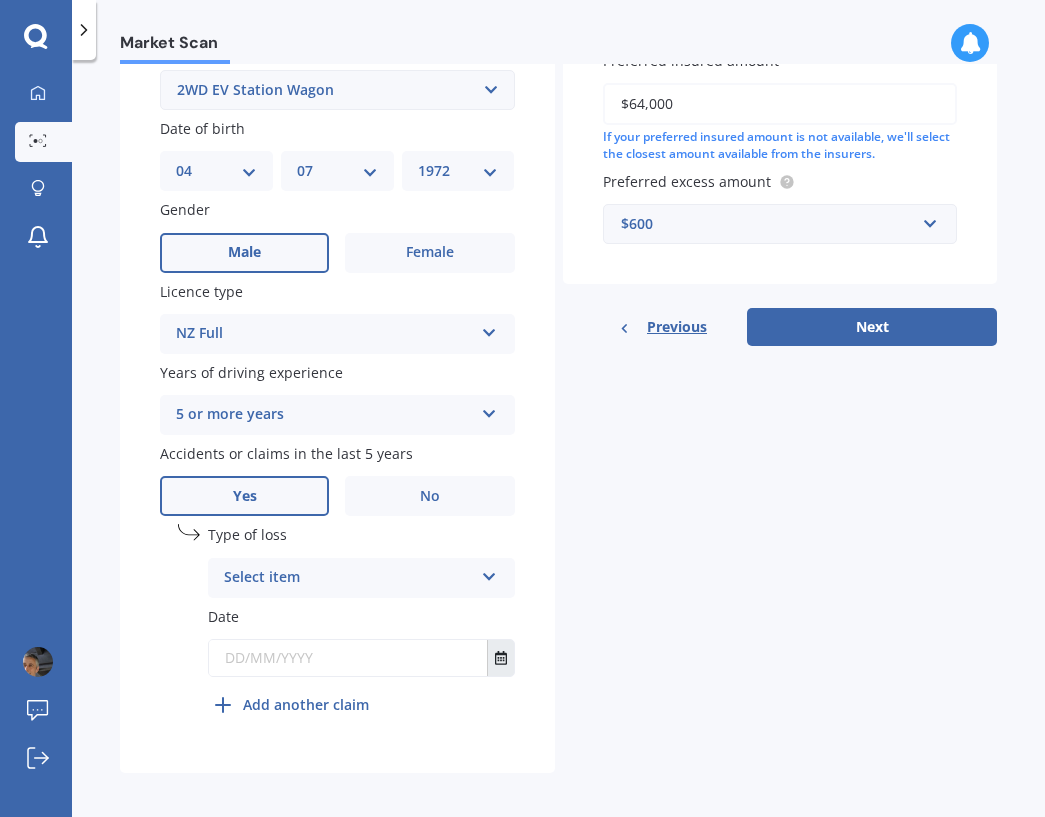 scroll, scrollTop: 577, scrollLeft: 0, axis: vertical 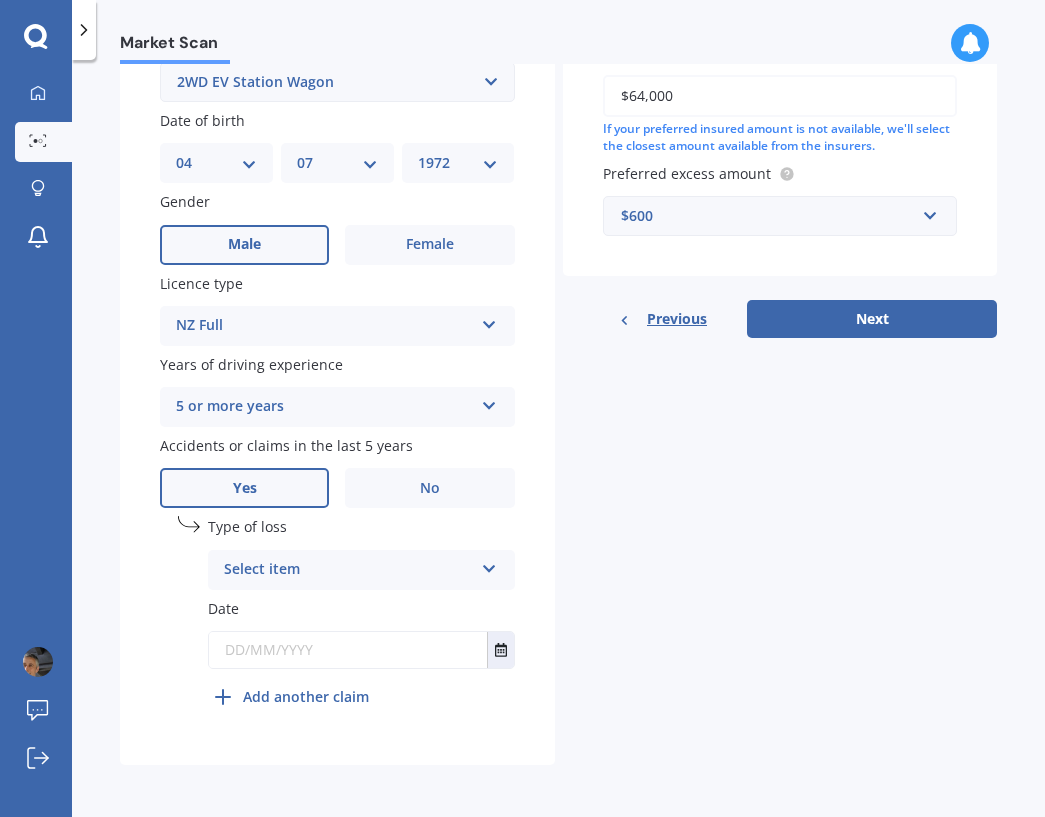 click on "Select item At fault accident Not at fault accident" at bounding box center [361, 570] 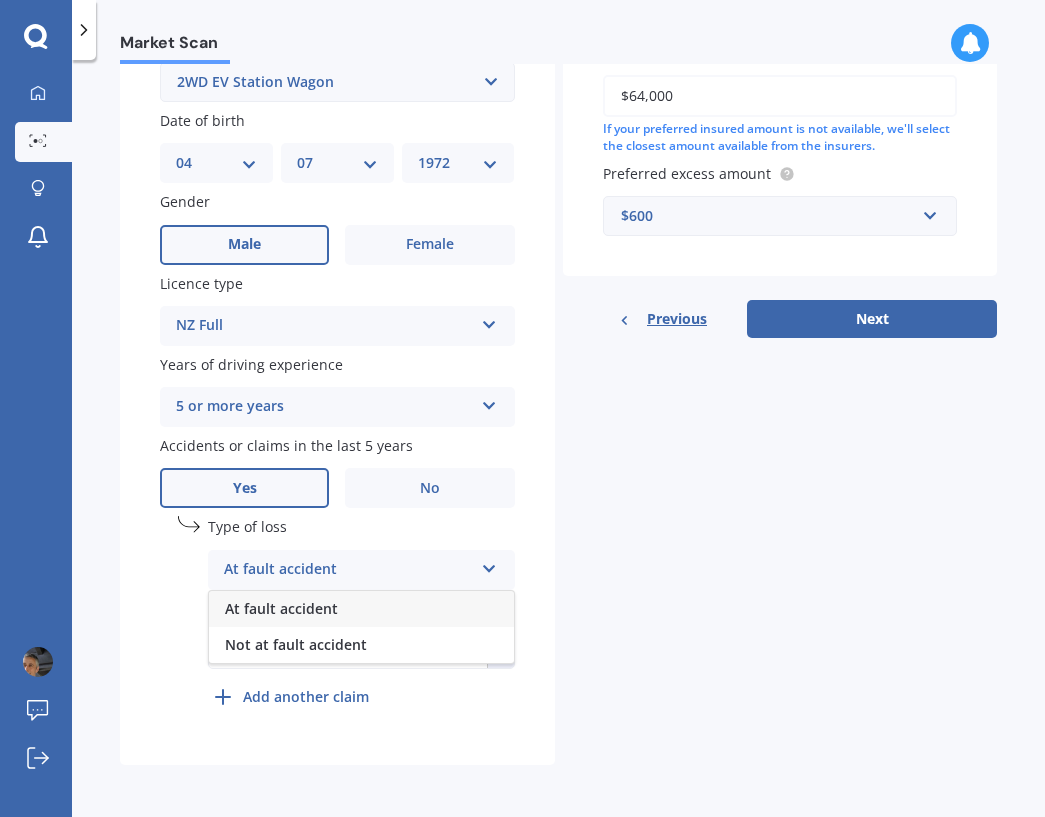 click on "At fault accident" at bounding box center [361, 609] 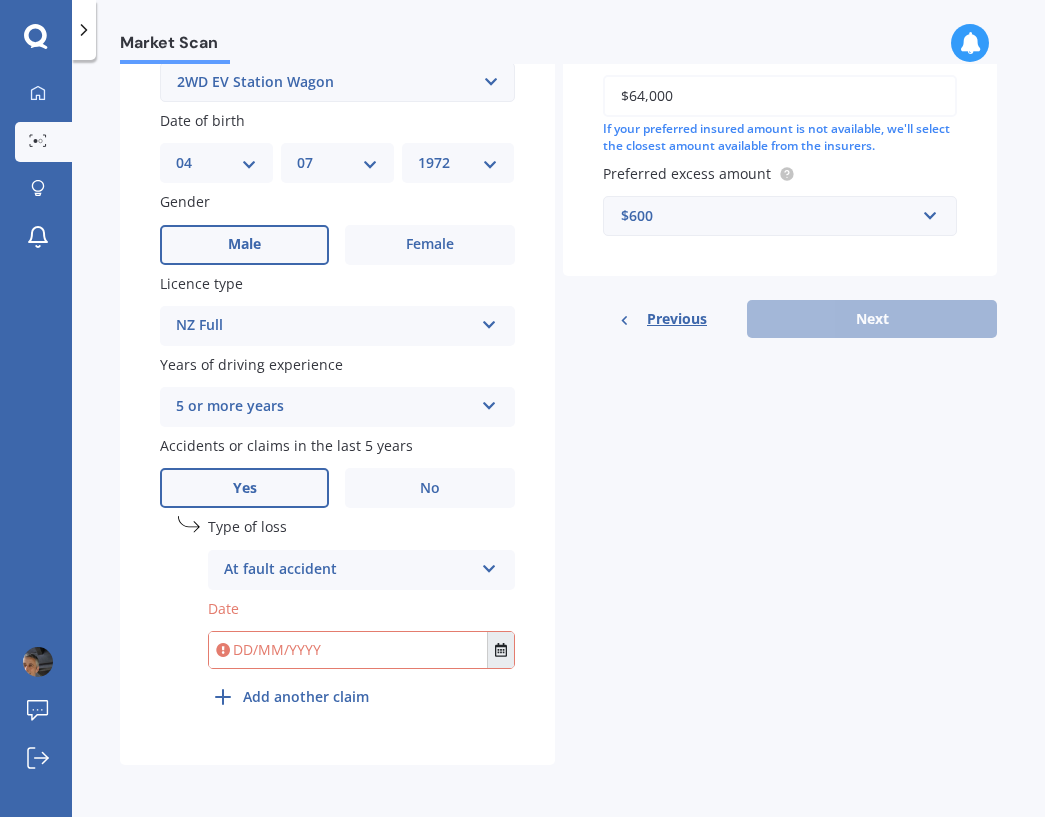 click 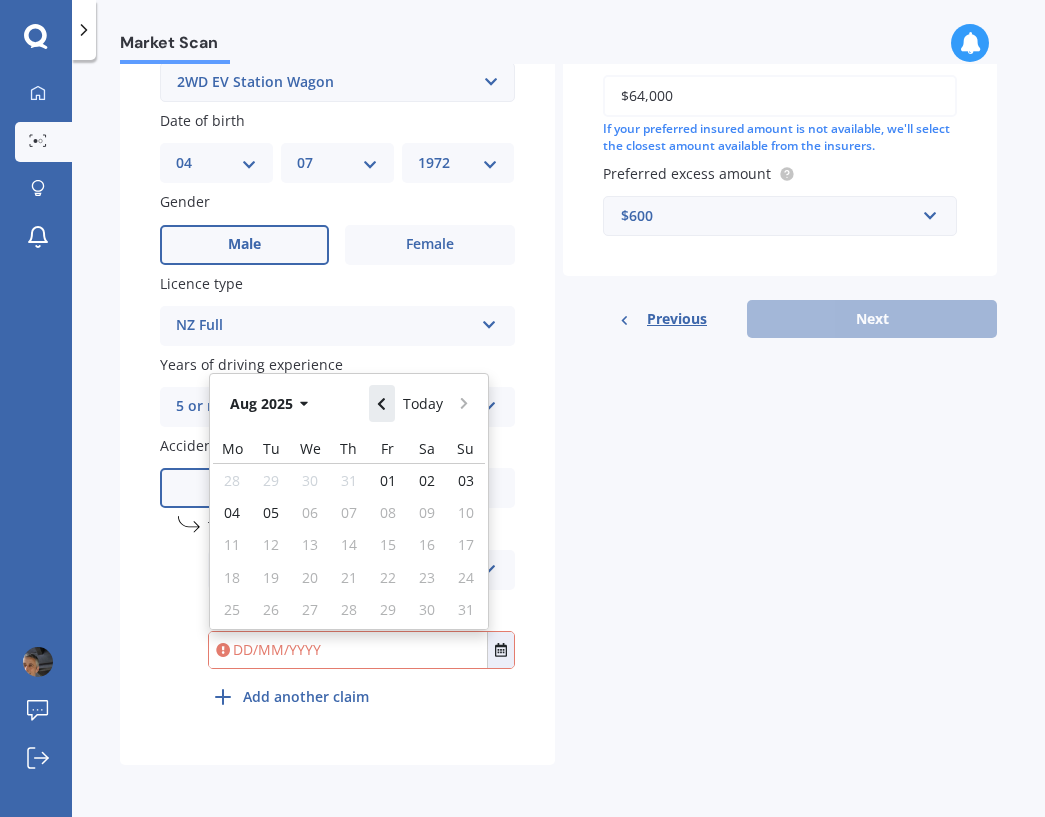 click at bounding box center (382, 403) 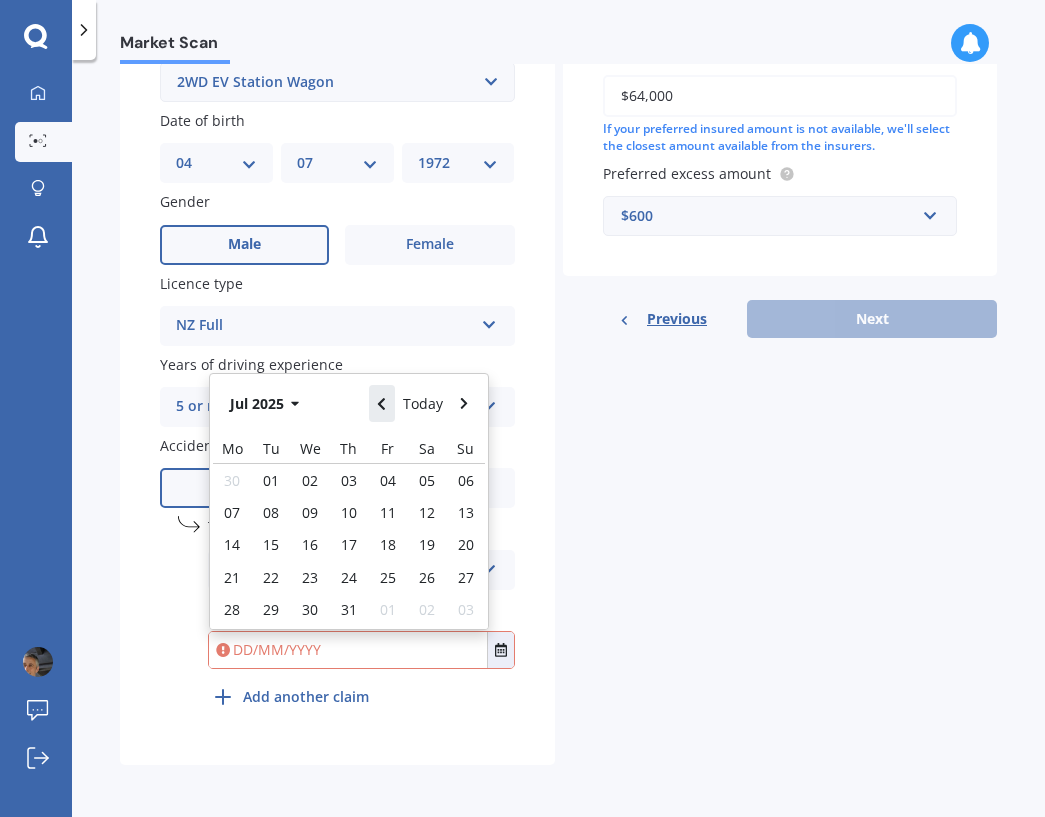 click at bounding box center (382, 403) 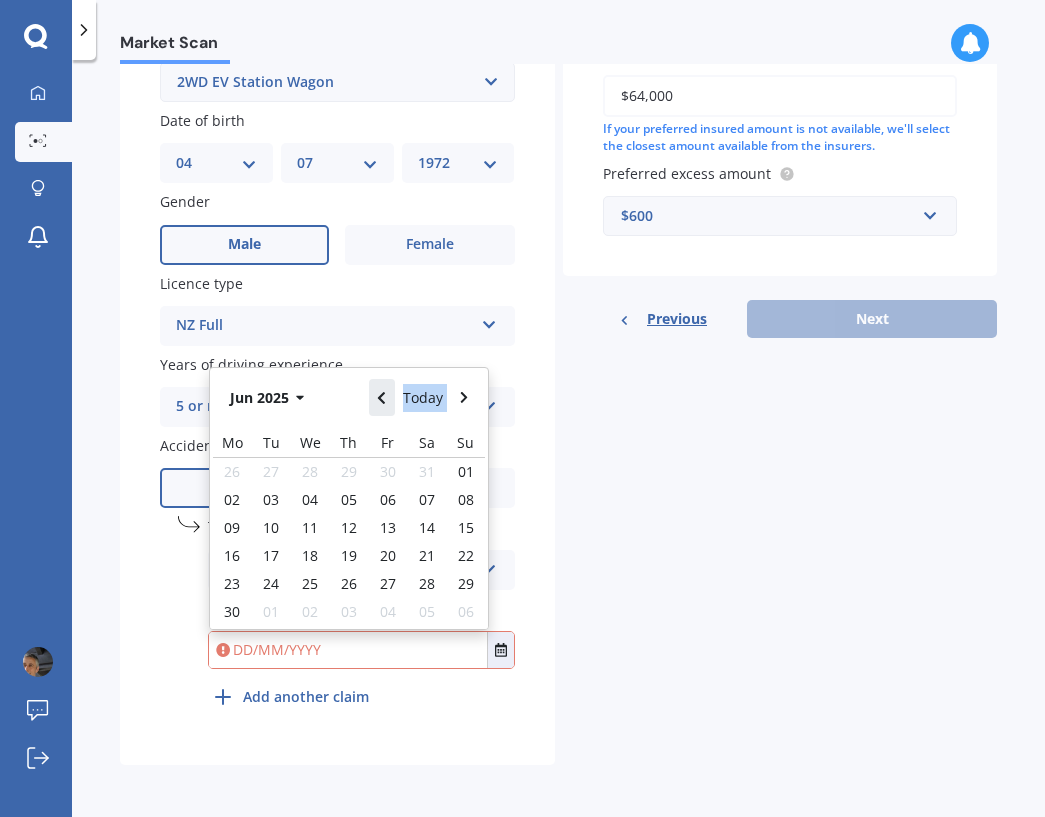 click on "[MONTH] [YEAR]   Today" at bounding box center [349, 397] 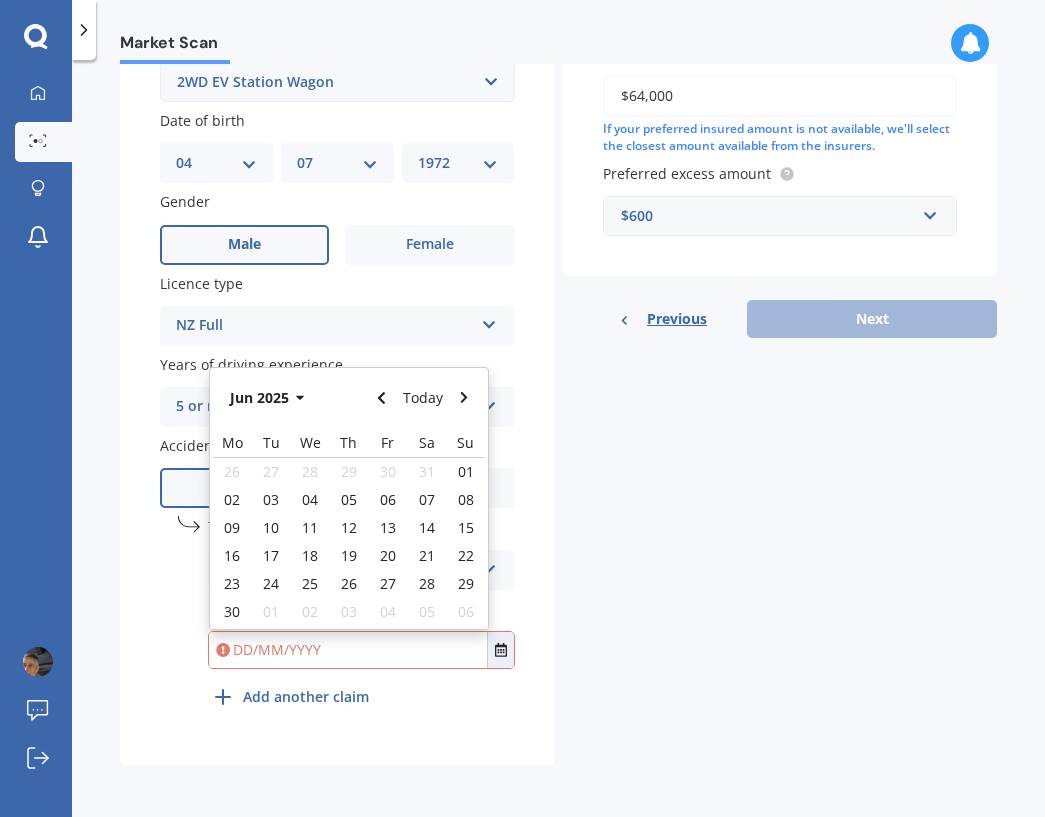 click on "[MONTH] [YEAR]   Today" at bounding box center [349, 397] 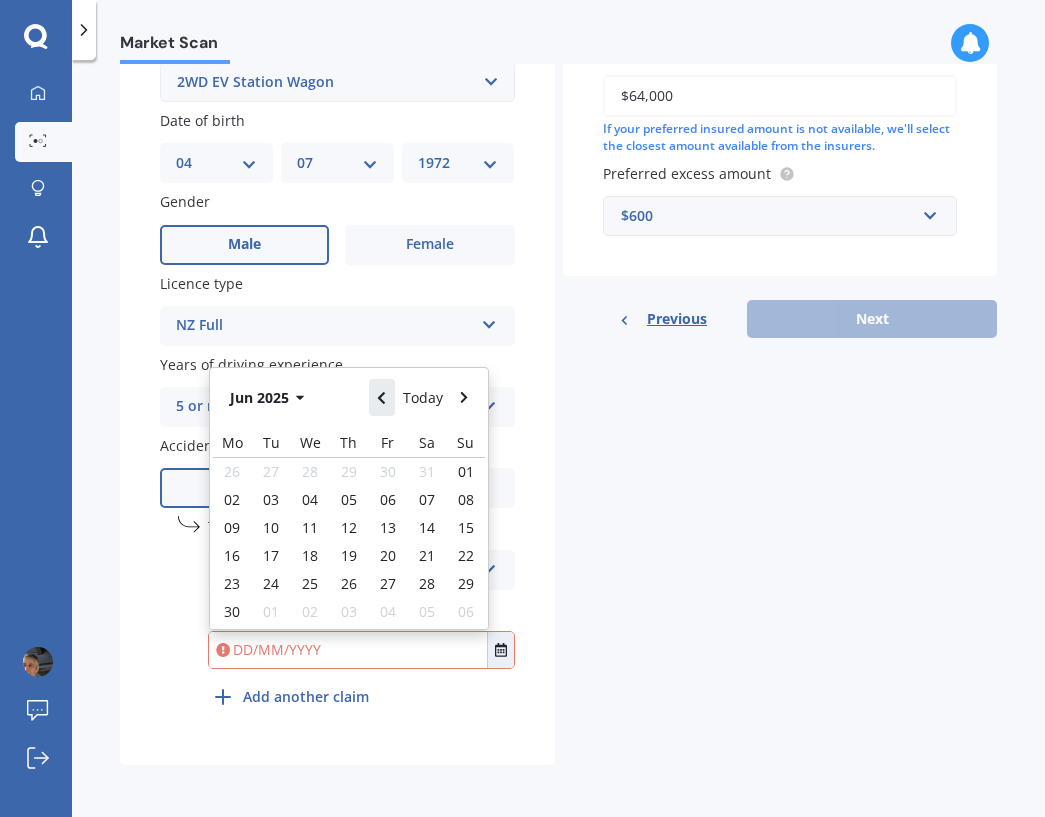 click 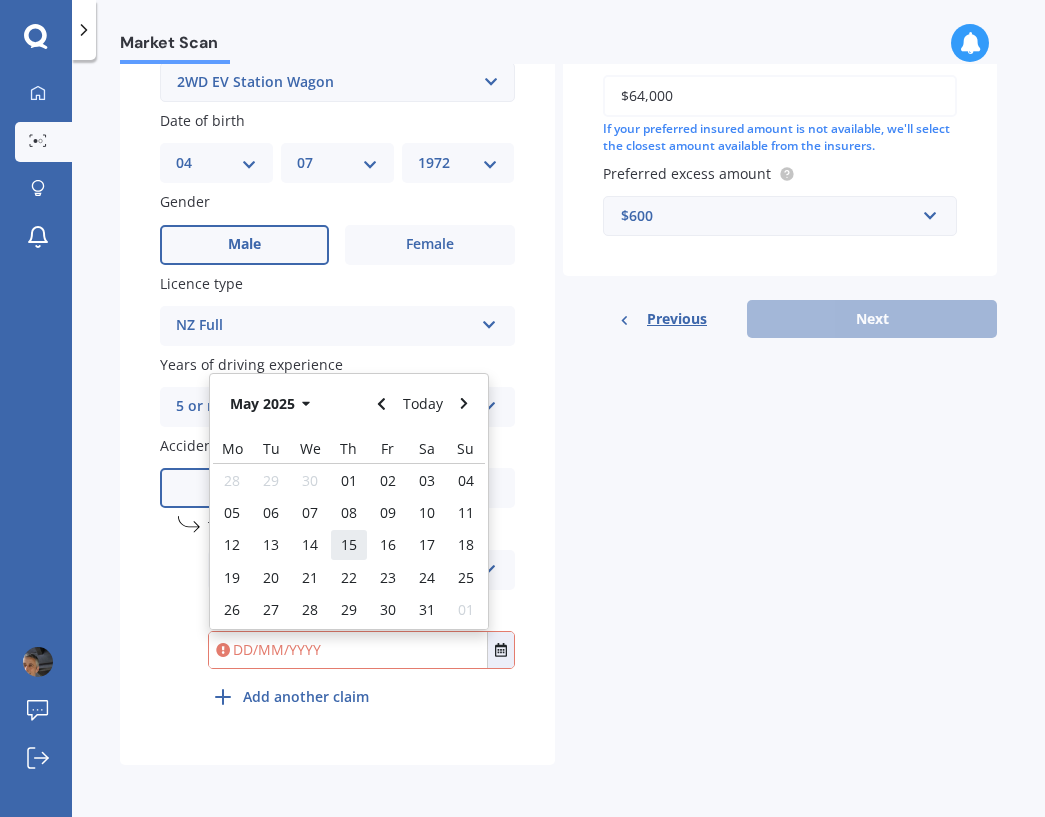 click on "15" at bounding box center (349, 544) 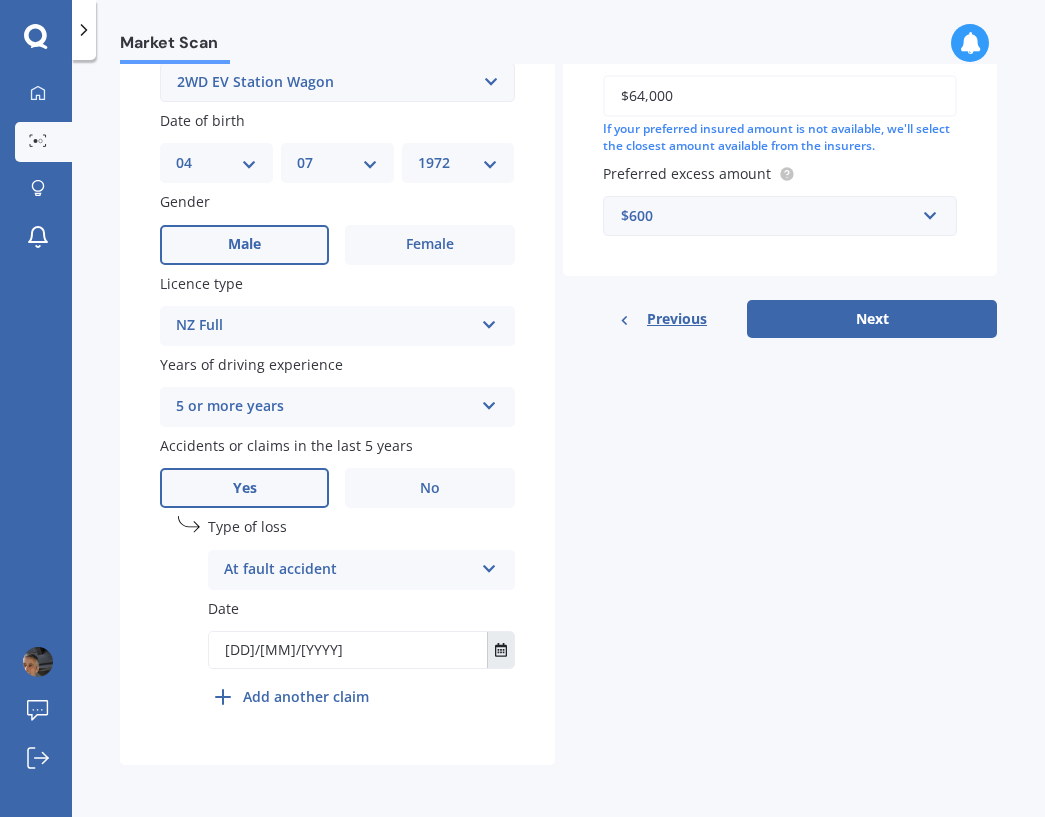click 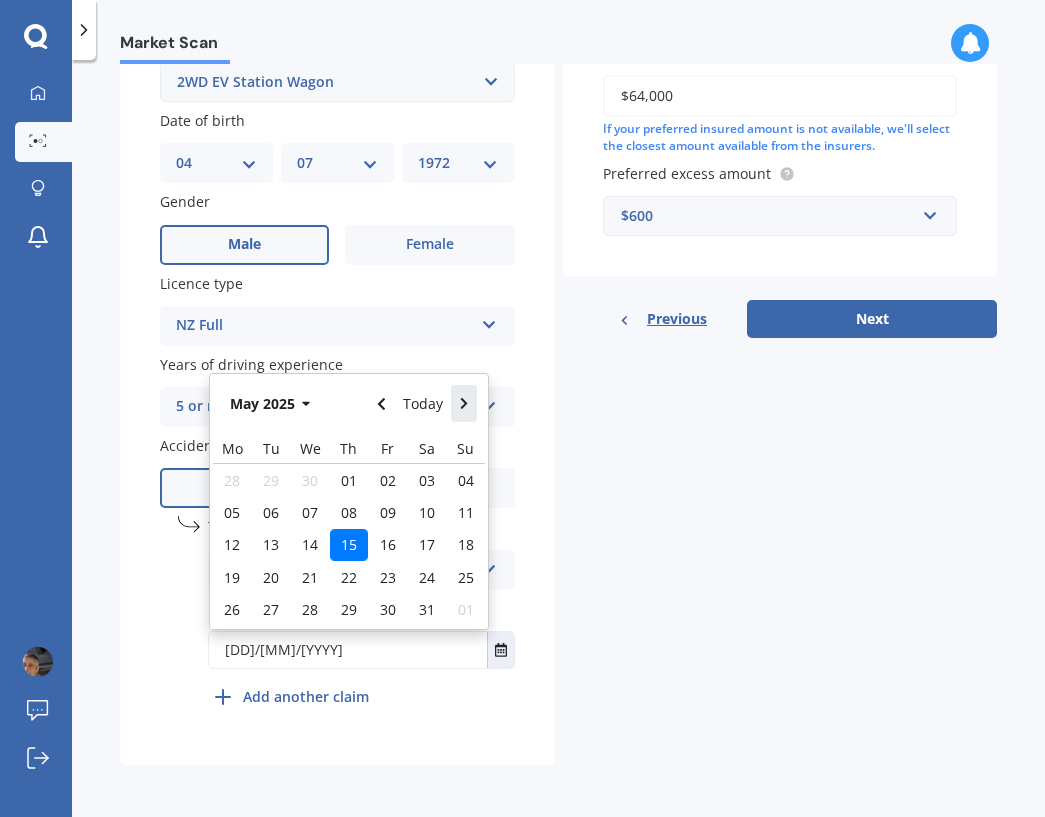 click at bounding box center (464, 403) 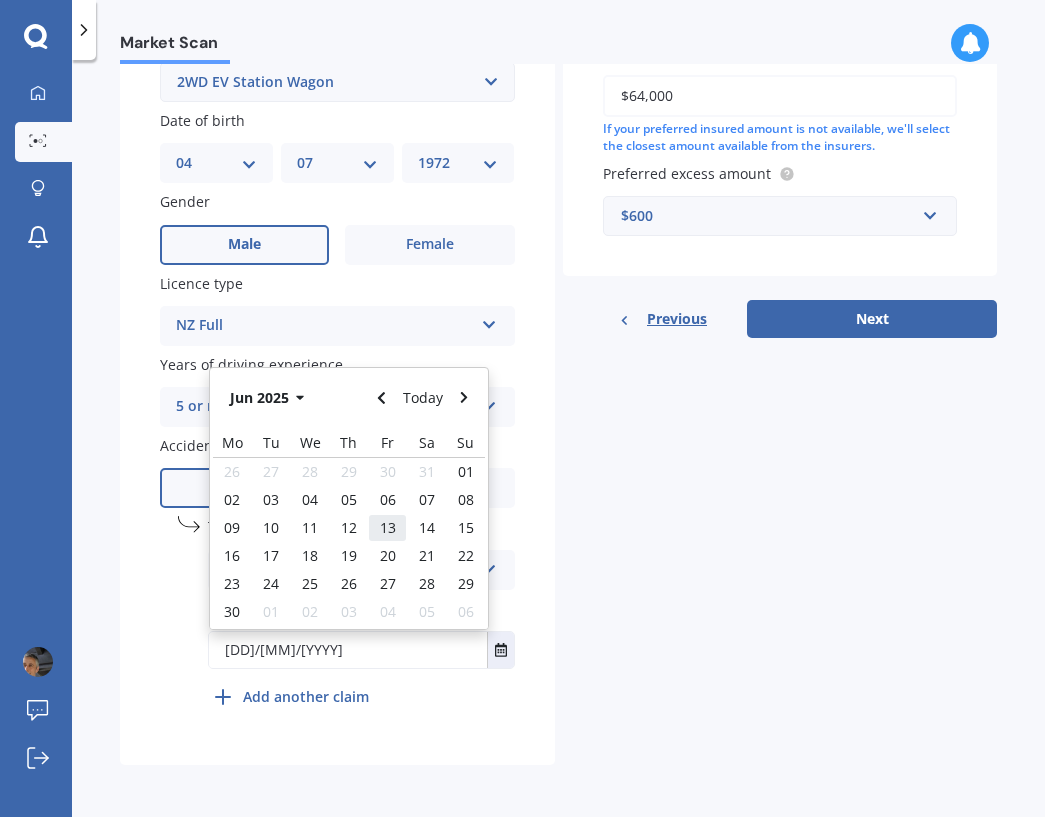 click on "13" at bounding box center (388, 527) 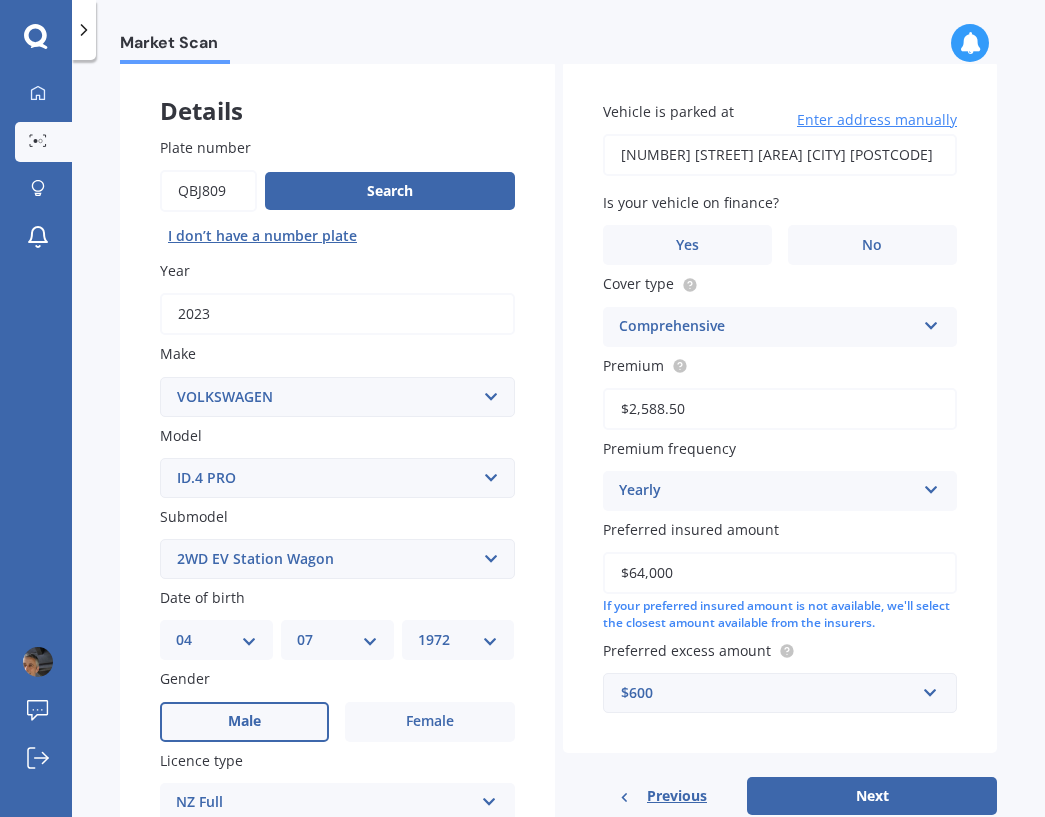scroll, scrollTop: 0, scrollLeft: 0, axis: both 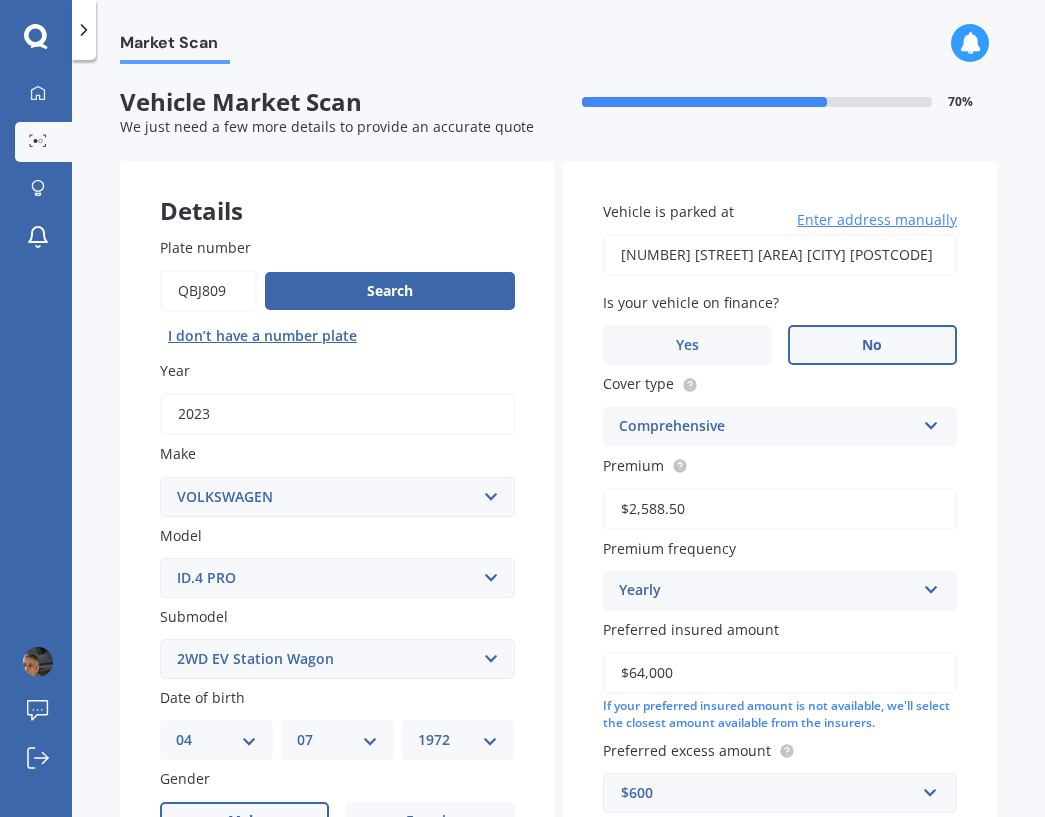 click on "No" at bounding box center [872, 345] 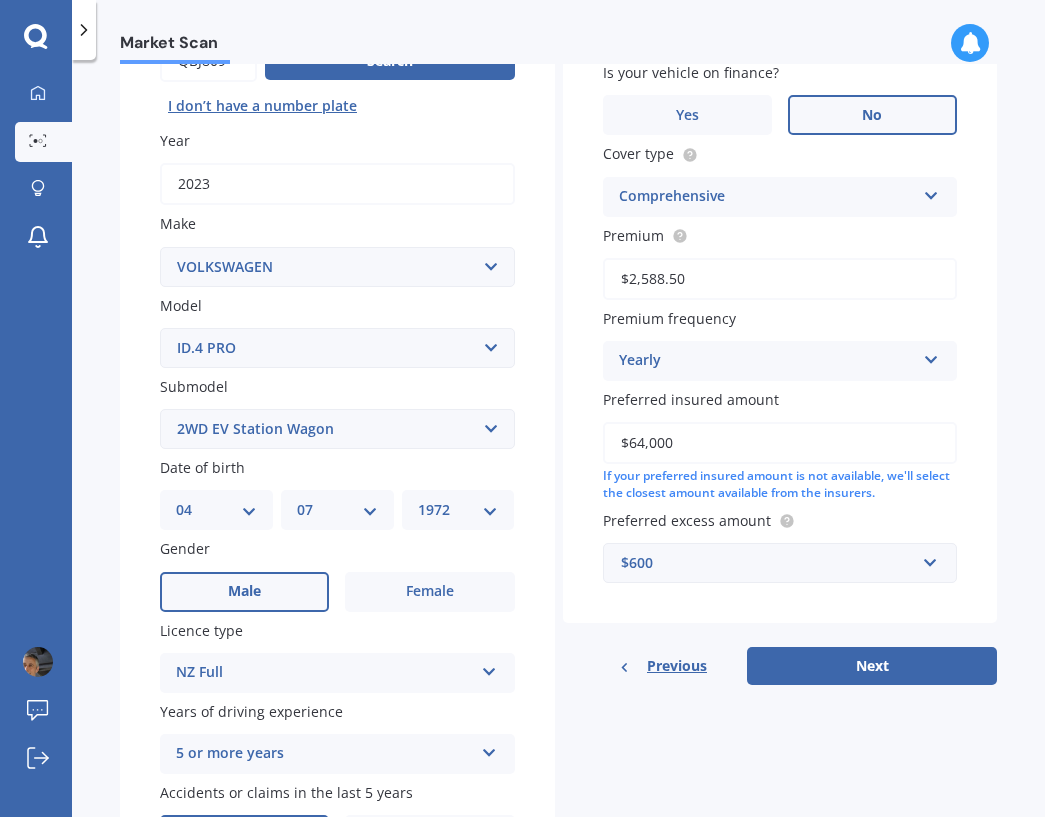 scroll, scrollTop: 277, scrollLeft: 0, axis: vertical 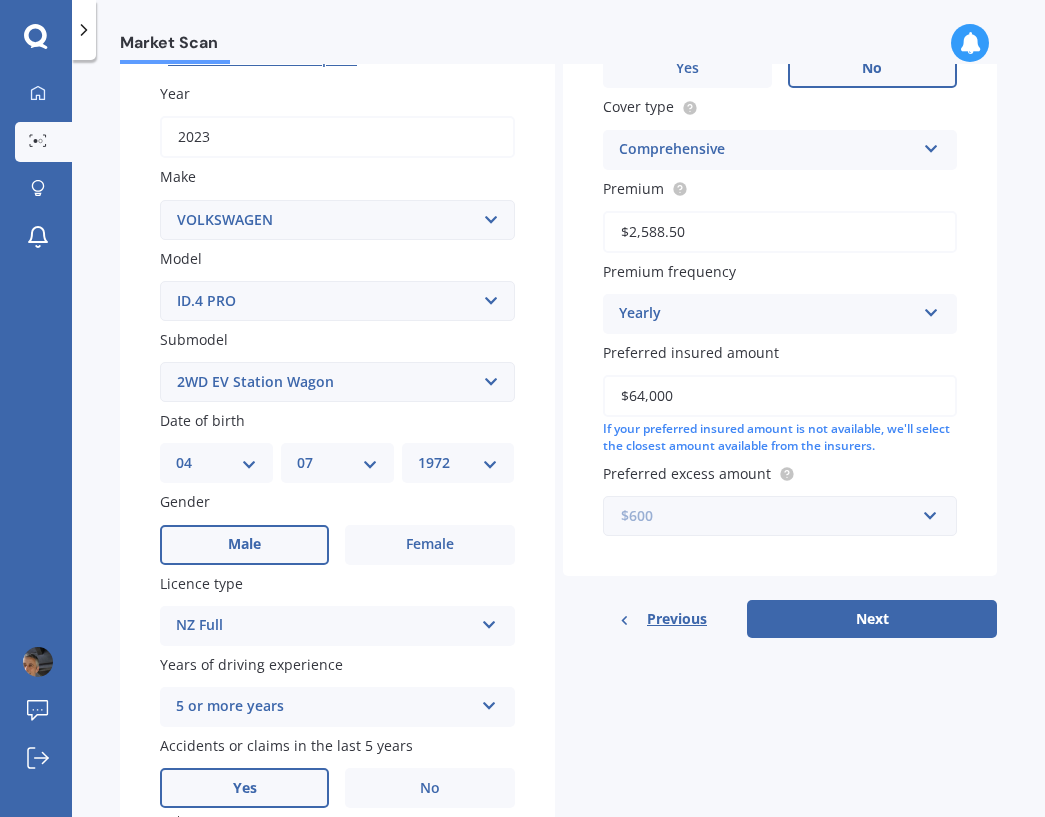 click at bounding box center (773, 516) 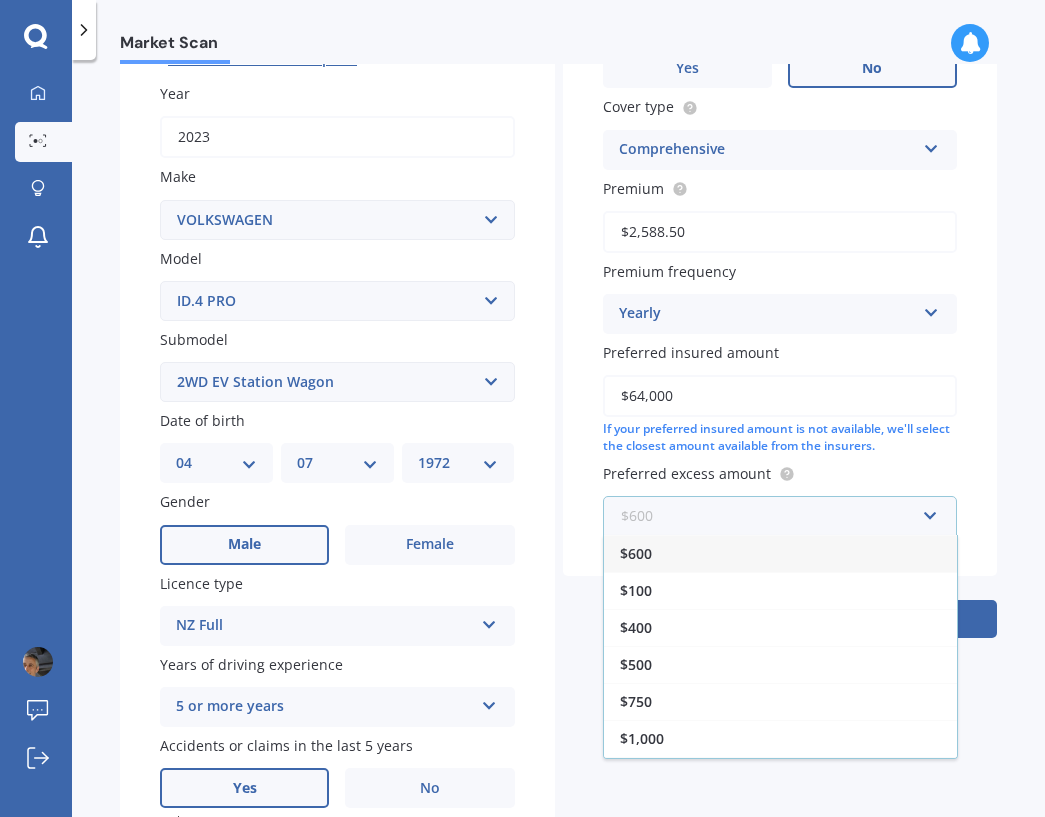 click at bounding box center [773, 516] 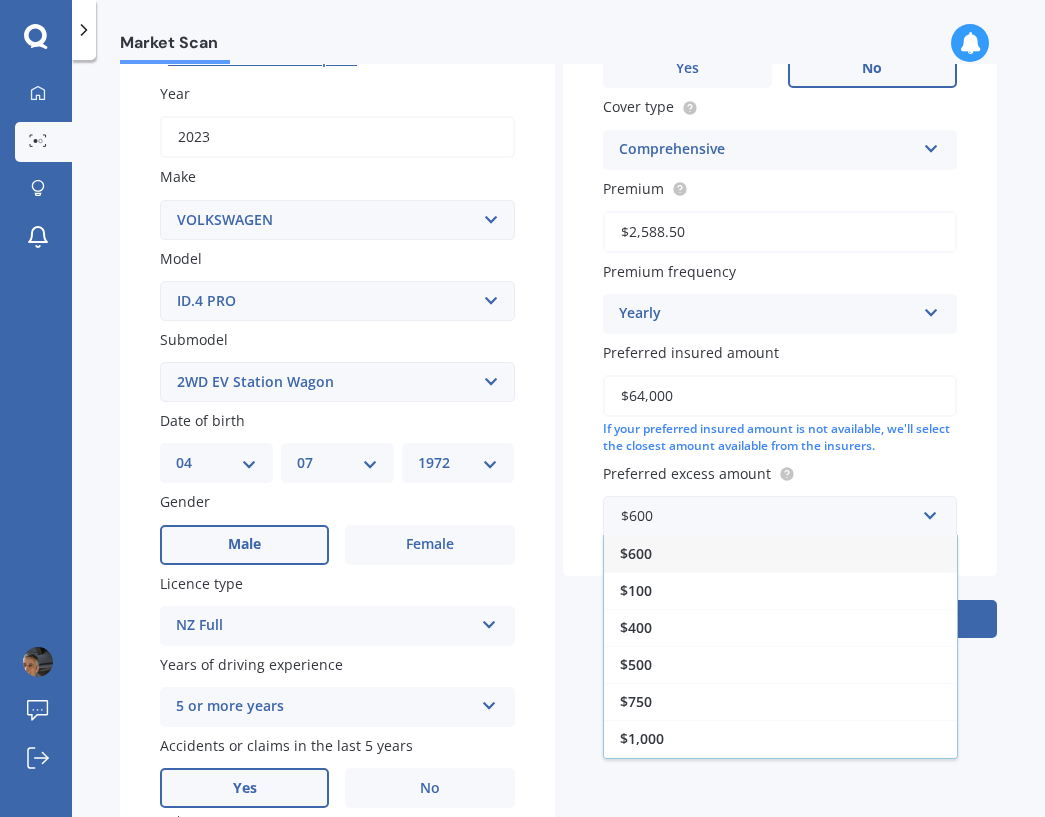 click on "Vehicle is parked at [NUMBER] [STREET] [AREA] [CITY] [POSTCODE] Enter address manually Is your vehicle on finance? Yes No Cover type Comprehensive Fire & Theft Only Third Party Only Third Party, Fire & Theft Comprehensive Premium $[NUMBER] Premium frequency Yearly Yearly Six-Monthly Quarterly Monthly Fortnightly Weekly Preferred insured amount $[NUMBER] If your preferred insured amount is not available, we'll select the closest amount available from the insurers. Preferred excess amount $[NUMBER] $[NUMBER] $[NUMBER] $[NUMBER] $[NUMBER] $[NUMBER] $[NUMBER] $[NUMBER] $[NUMBER]" at bounding box center (780, 230) 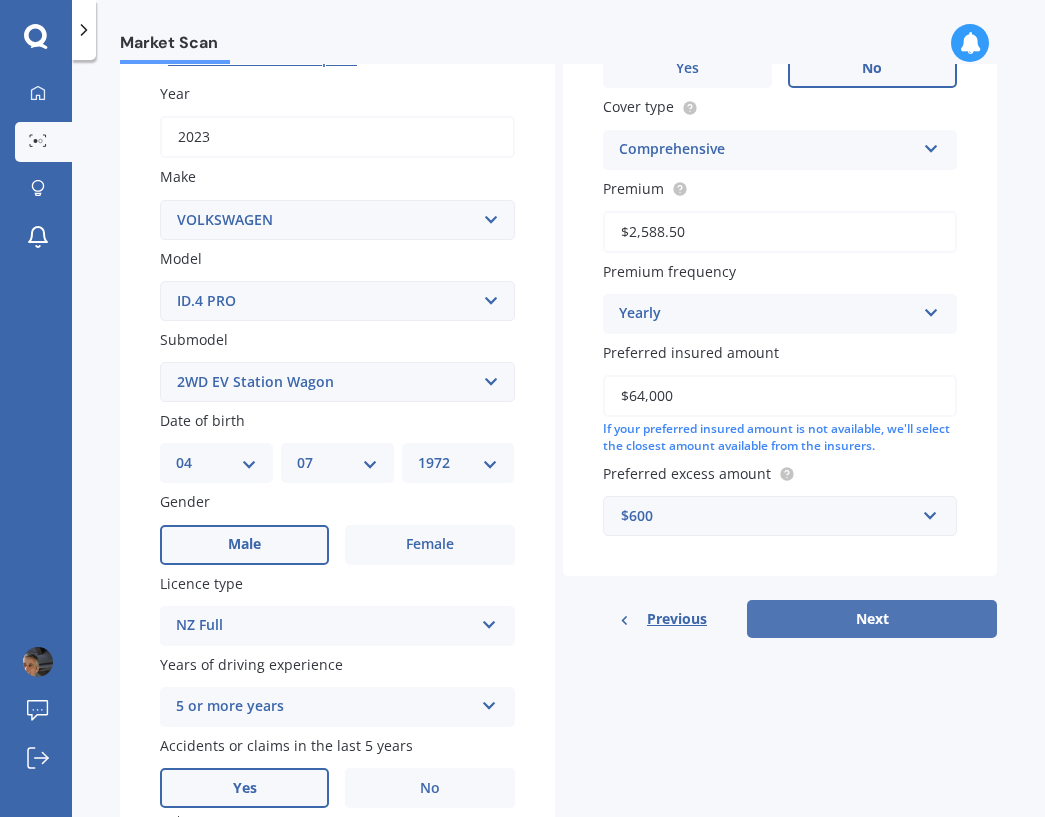 click on "Next" at bounding box center (872, 619) 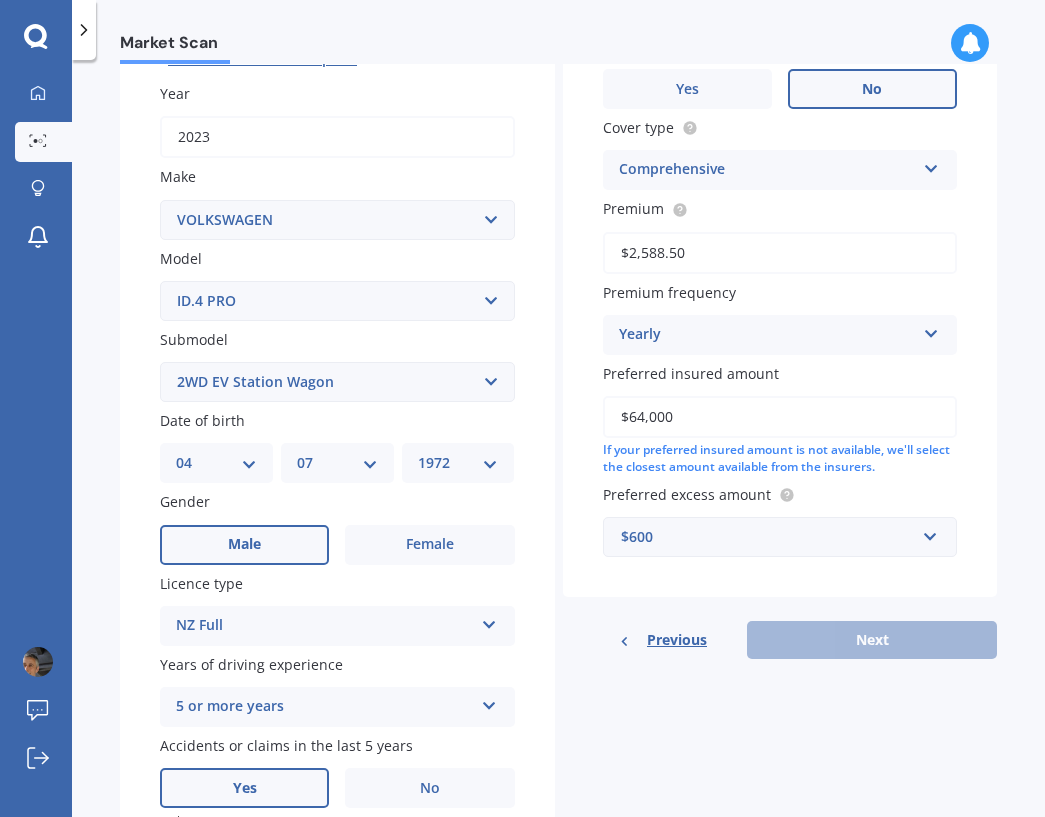 scroll, scrollTop: 137, scrollLeft: 0, axis: vertical 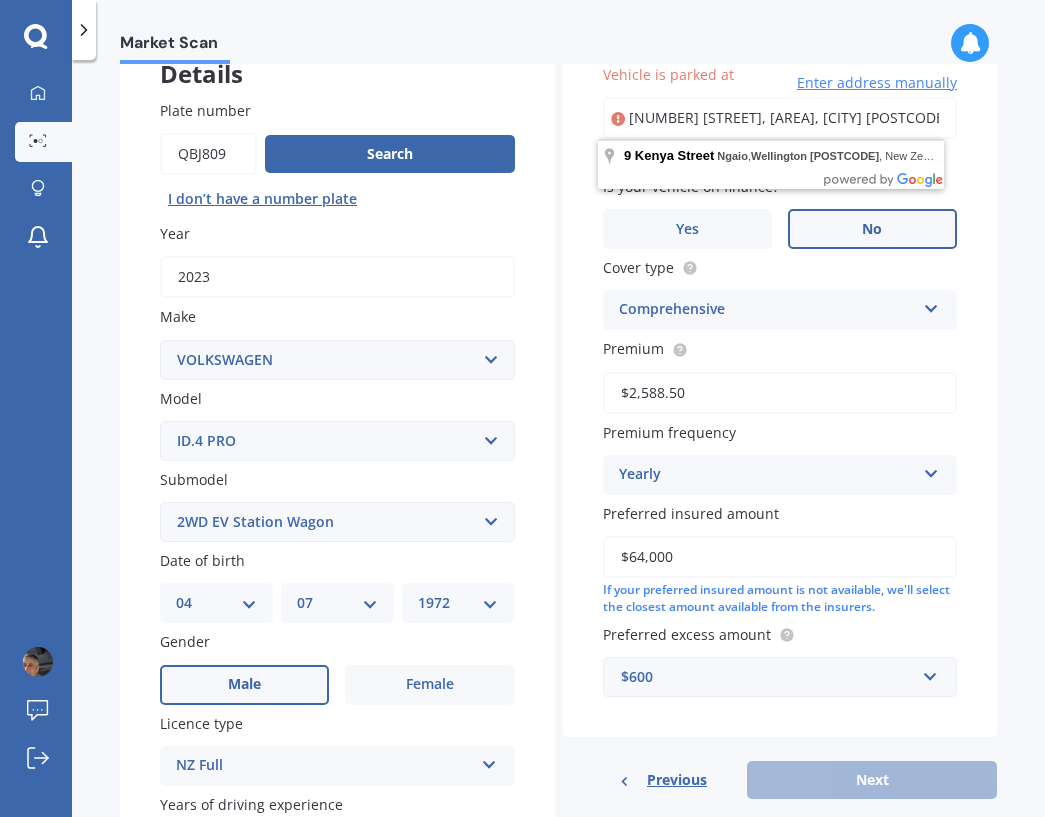 type on "[NUMBER] [STREET], [AREA], [CITY] [POSTCODE]" 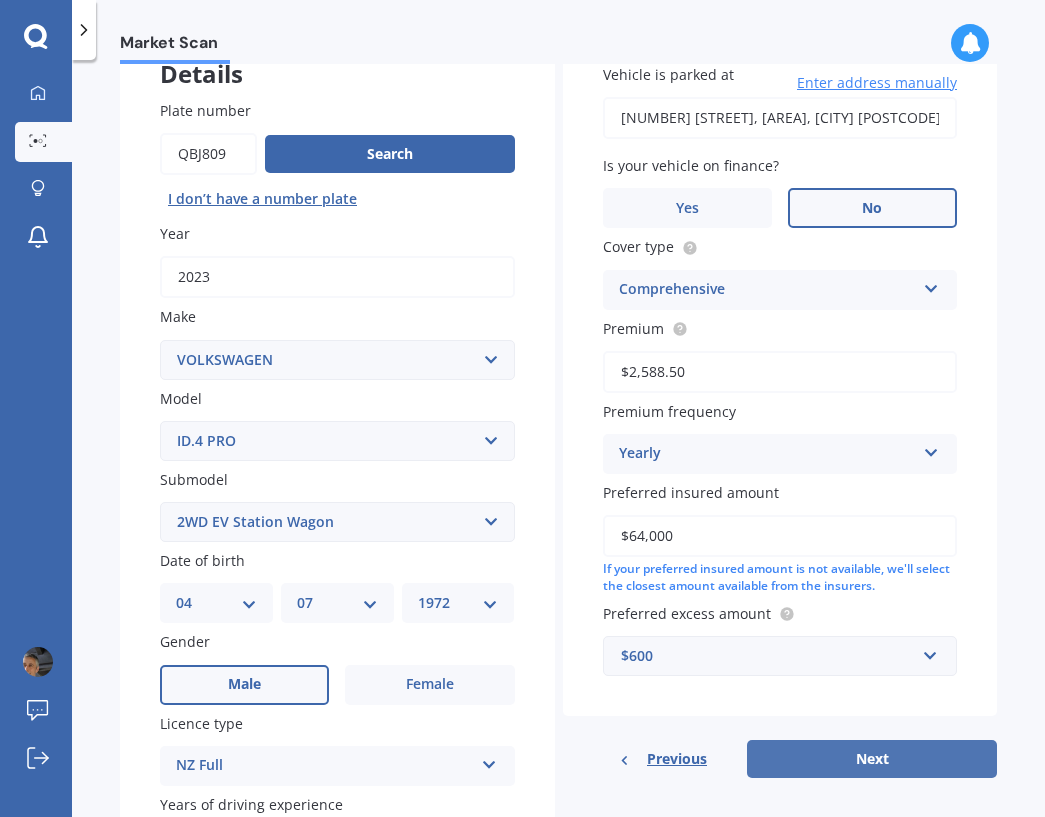 click on "Next" at bounding box center (872, 759) 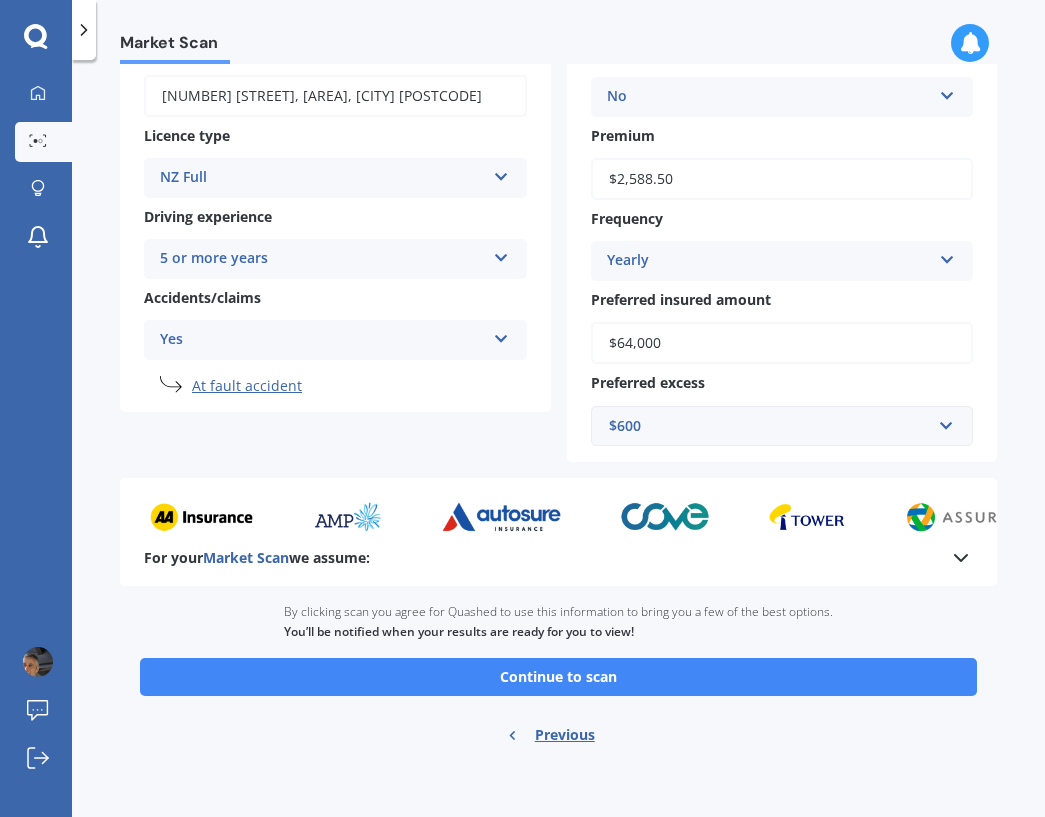 scroll, scrollTop: 299, scrollLeft: 0, axis: vertical 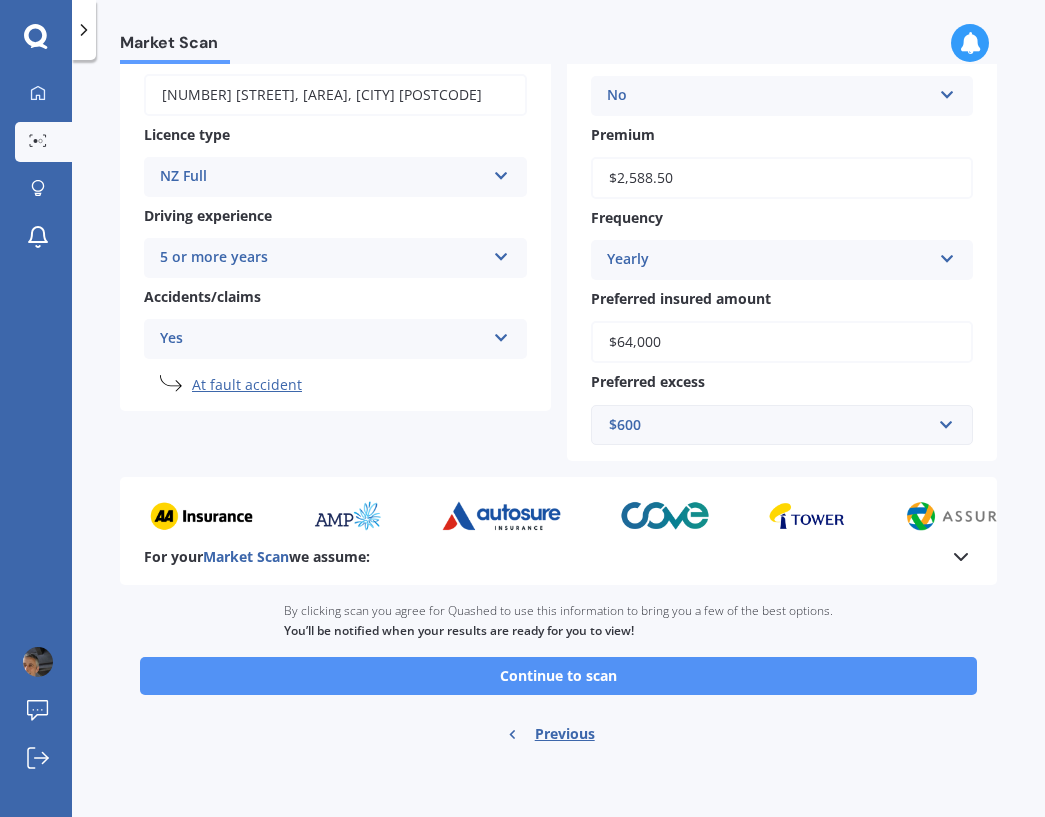 click on "Continue to scan" at bounding box center [558, 676] 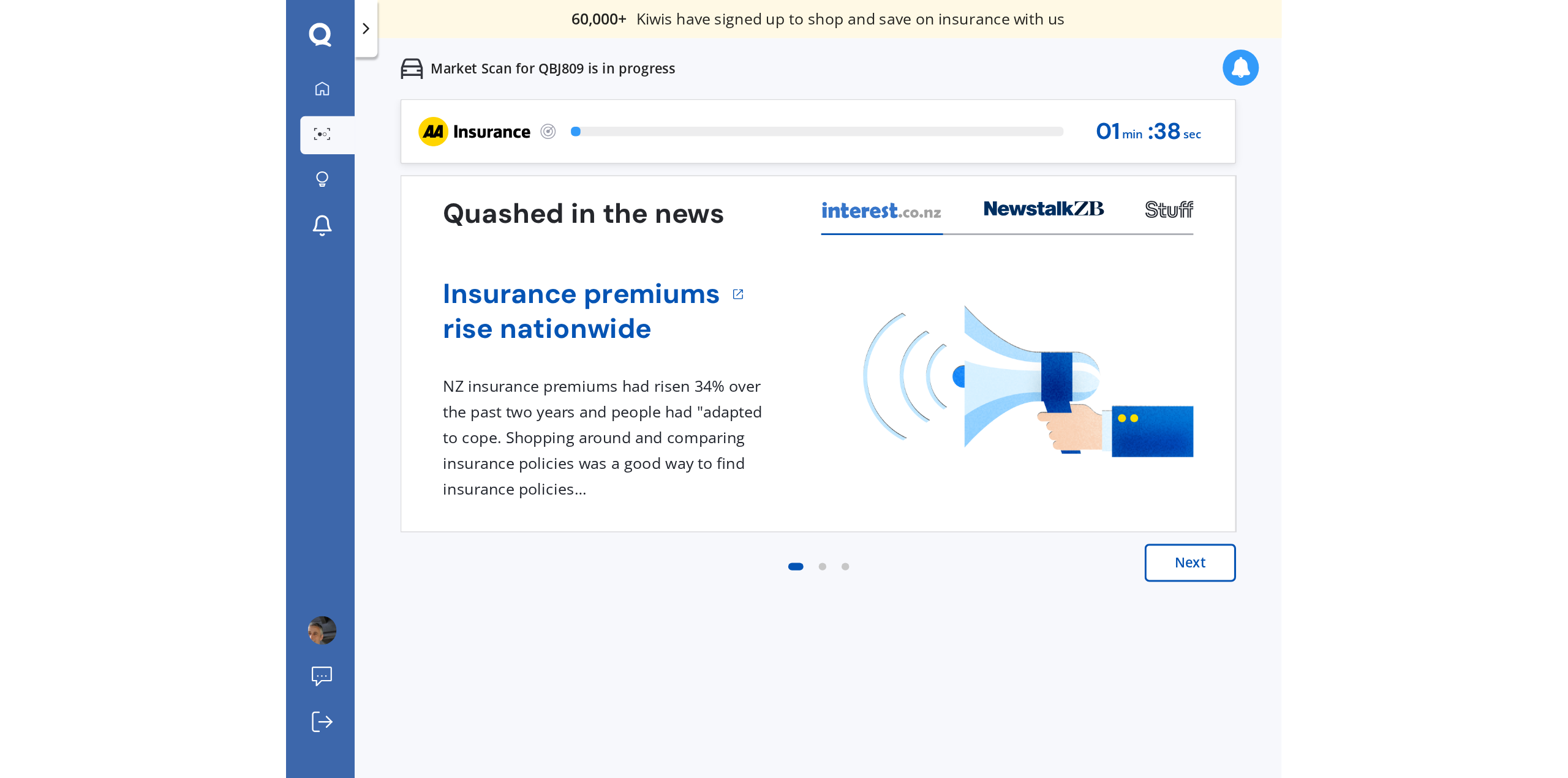 scroll, scrollTop: 0, scrollLeft: 0, axis: both 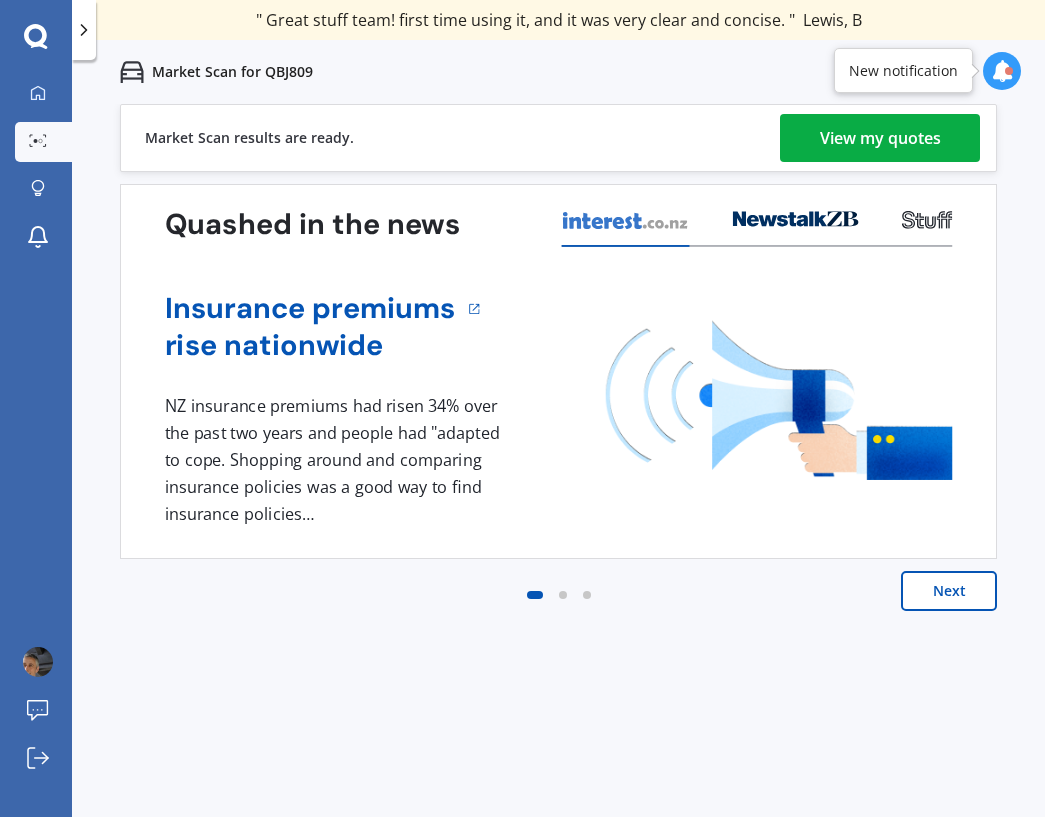 click on "View my quotes" at bounding box center [880, 138] 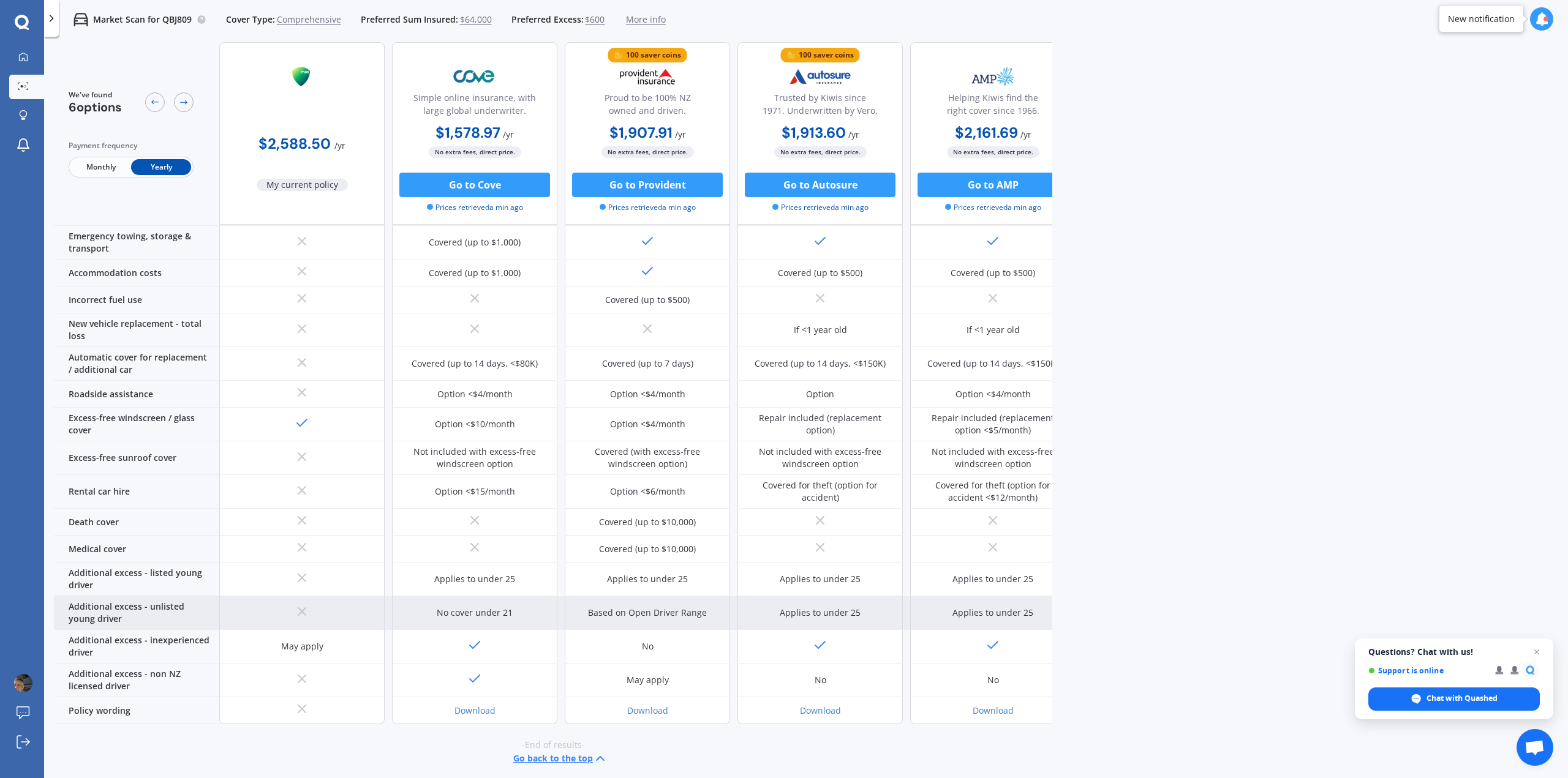 scroll, scrollTop: 298, scrollLeft: 0, axis: vertical 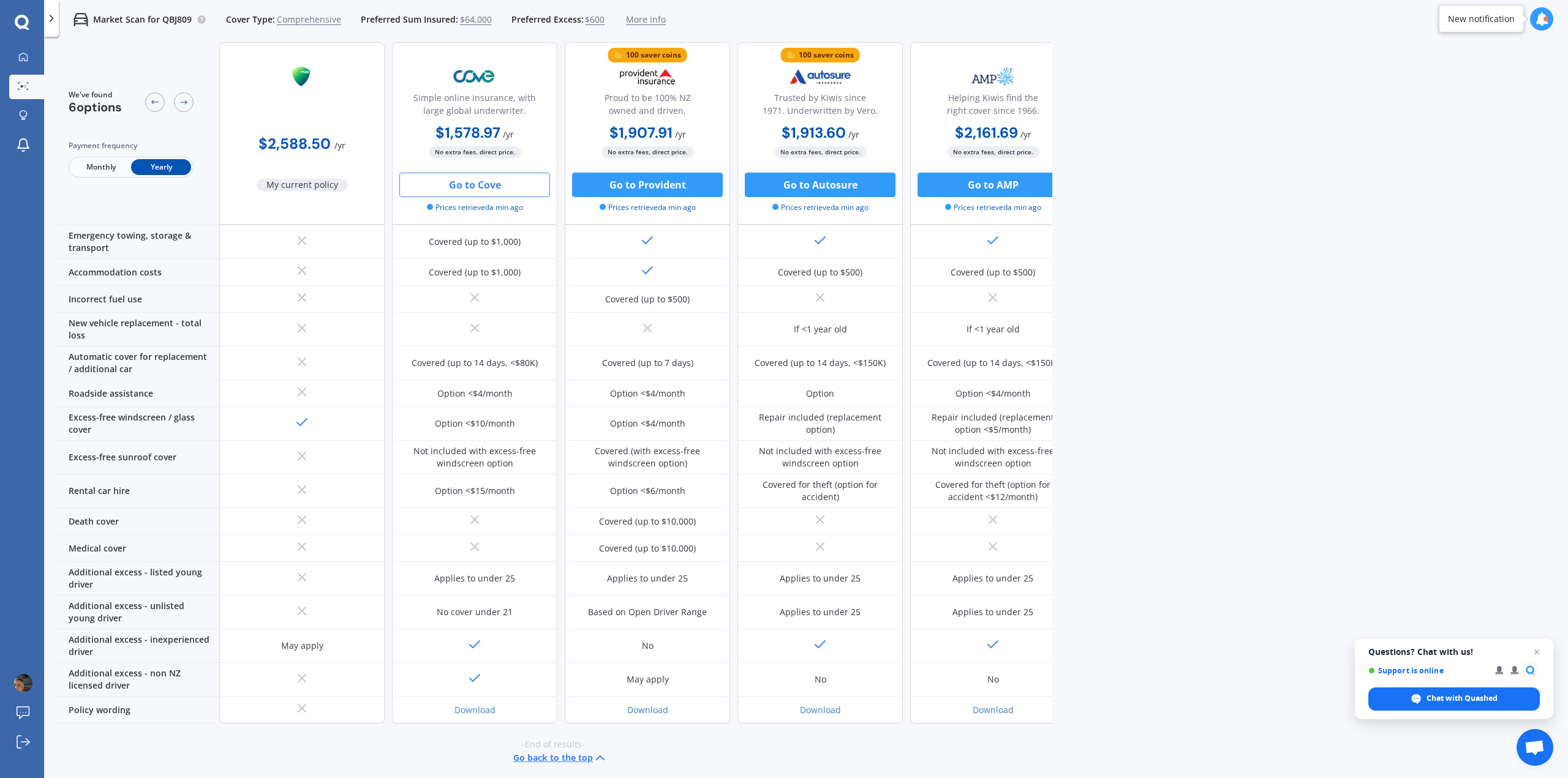 click on "Go to Cove" at bounding box center (475, 185) 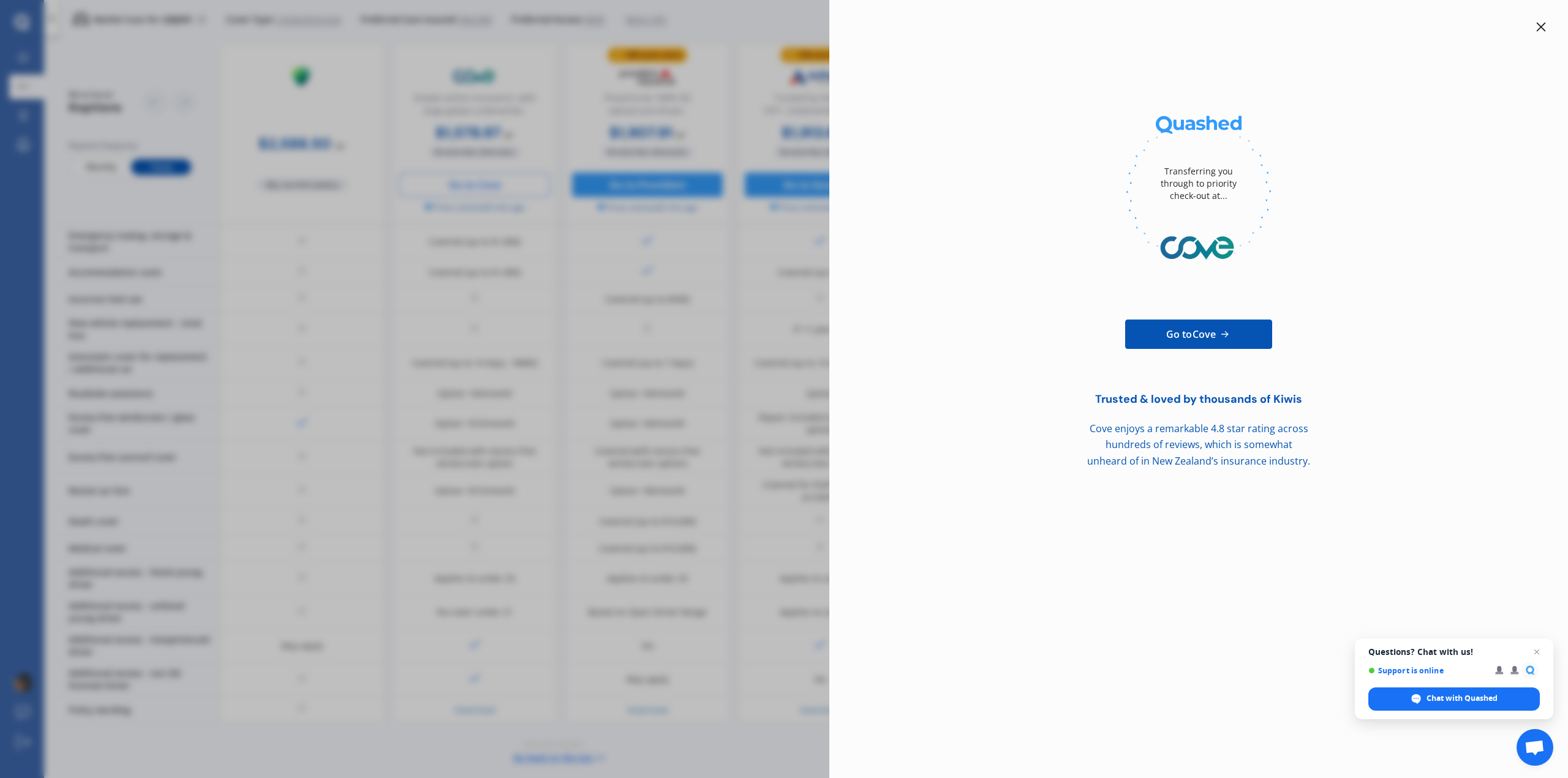 click 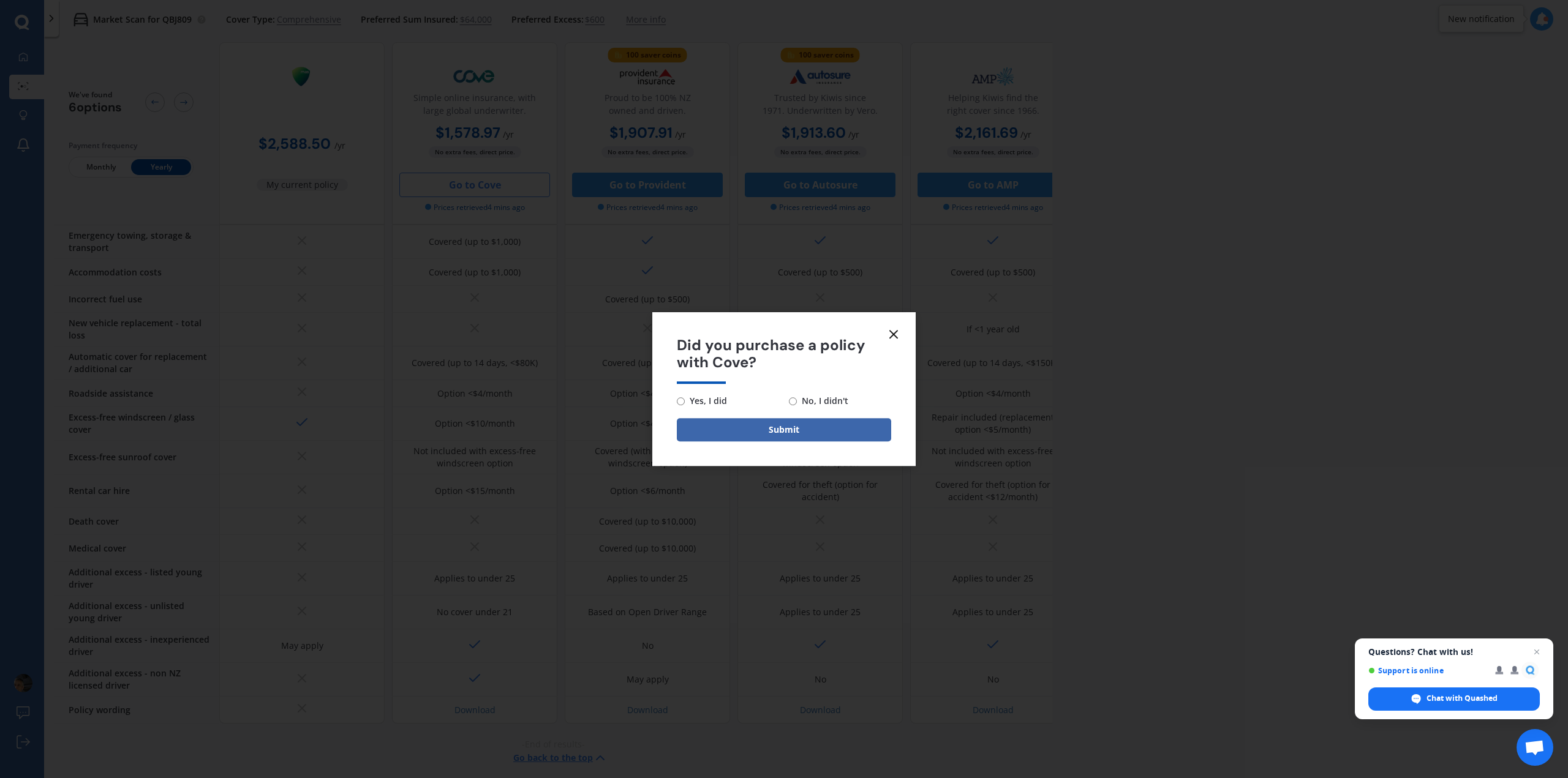 click on "No, I didn't" at bounding box center [823, 401] 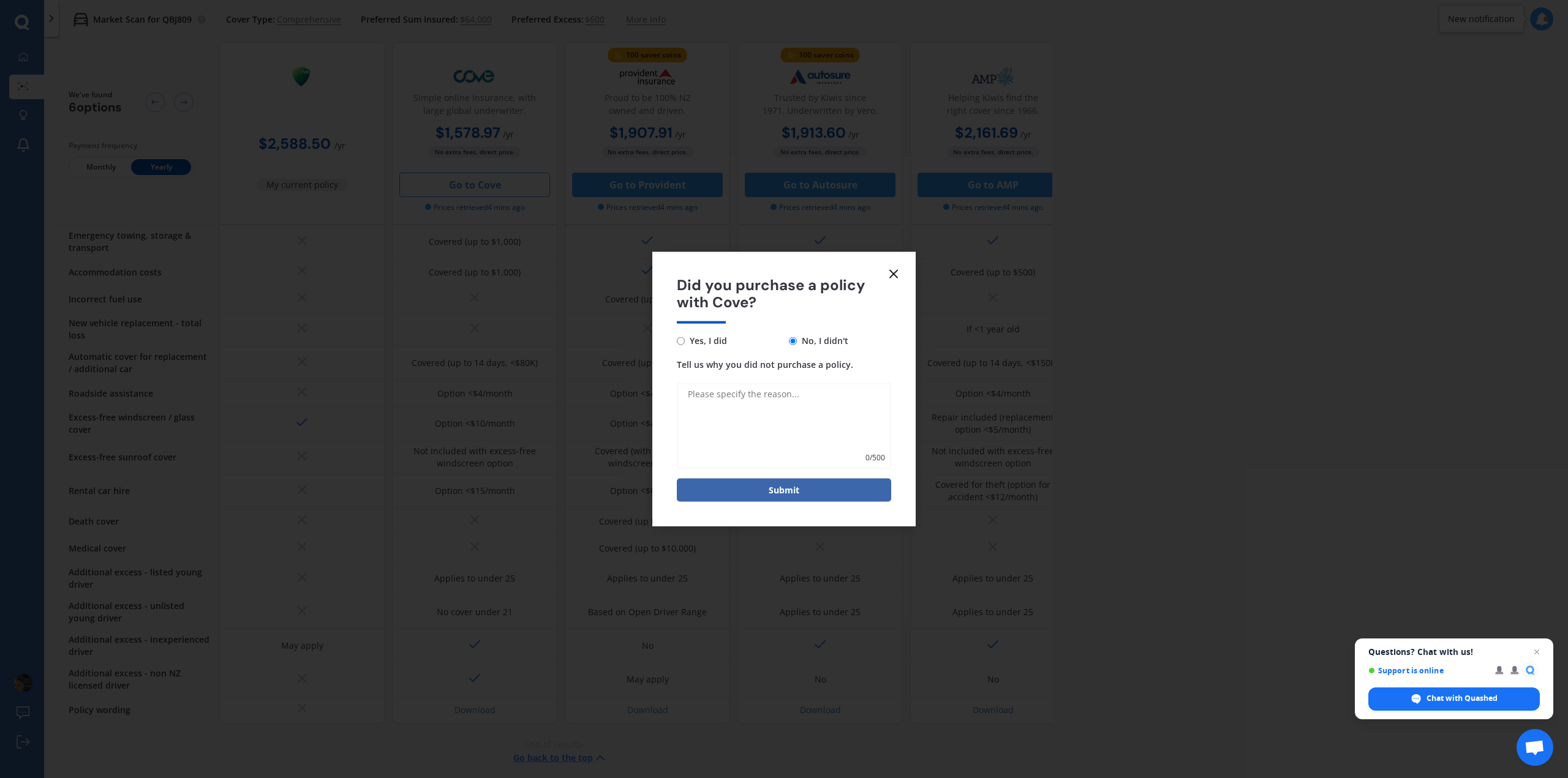 click on "Tell us why you did not purchase a policy." at bounding box center [784, 426] 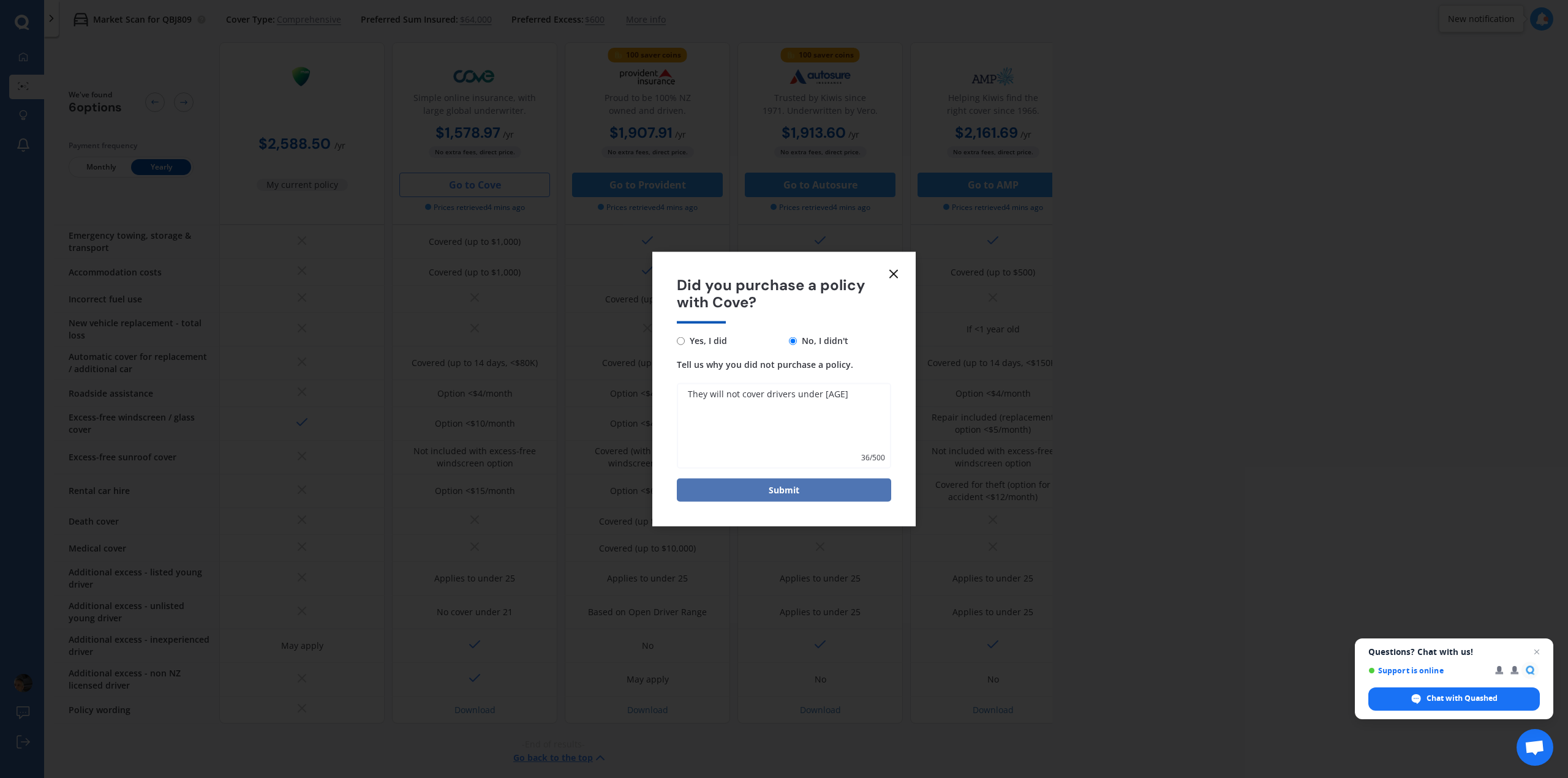 type on "They will not cover drivers under [AGE]" 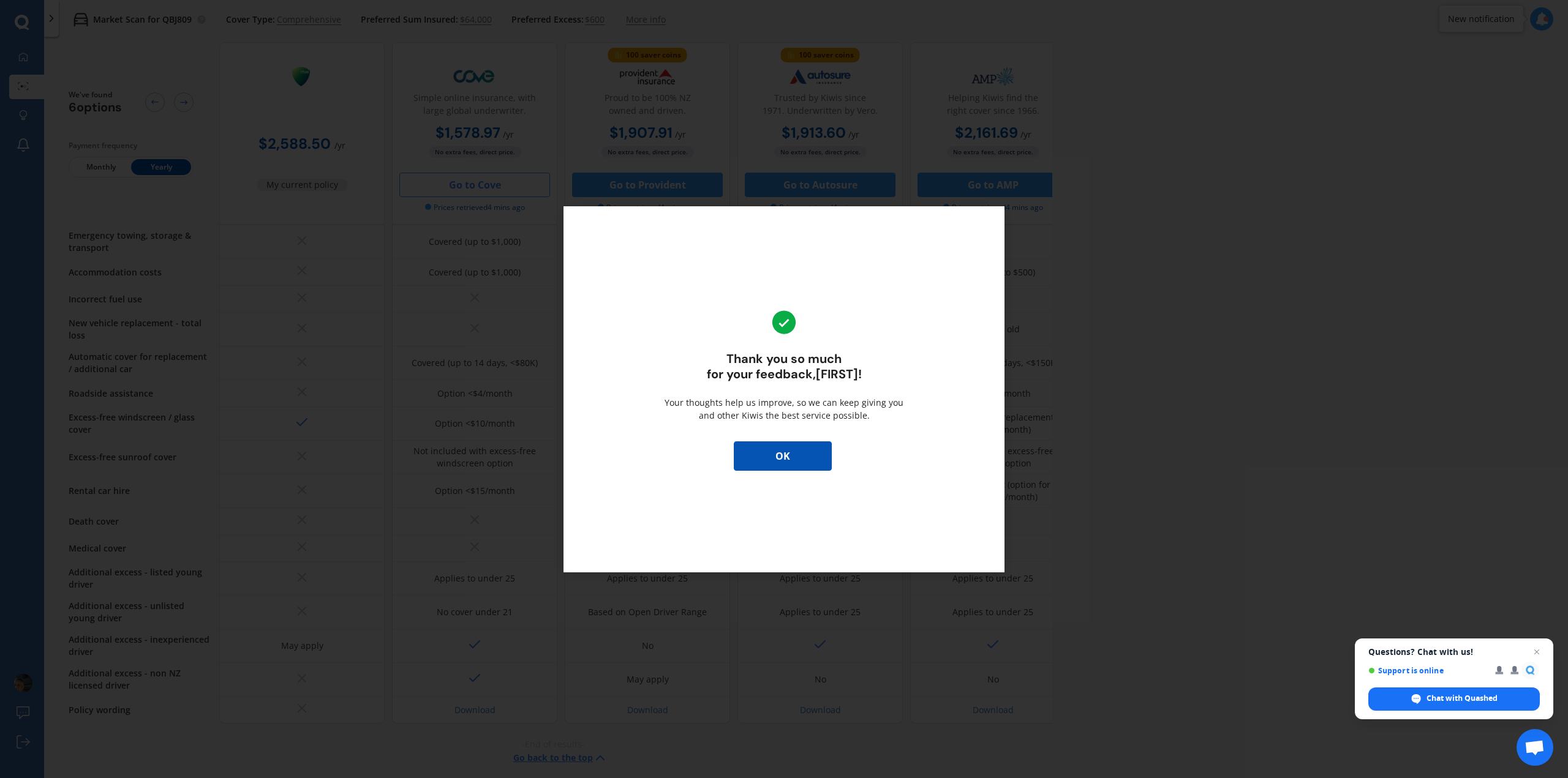 click on "OK" at bounding box center [783, 456] 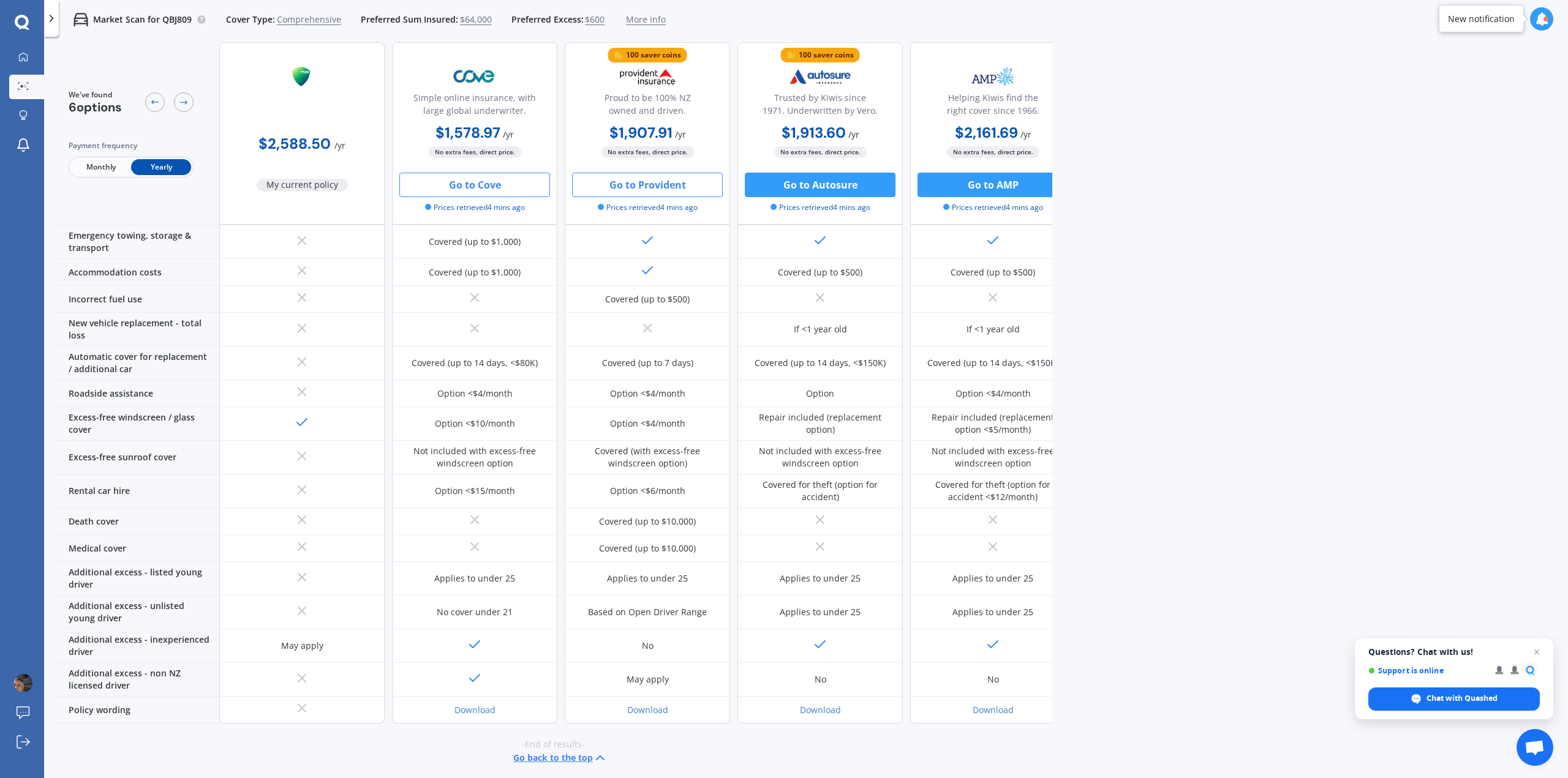 click on "Go to Provident" at bounding box center [647, 185] 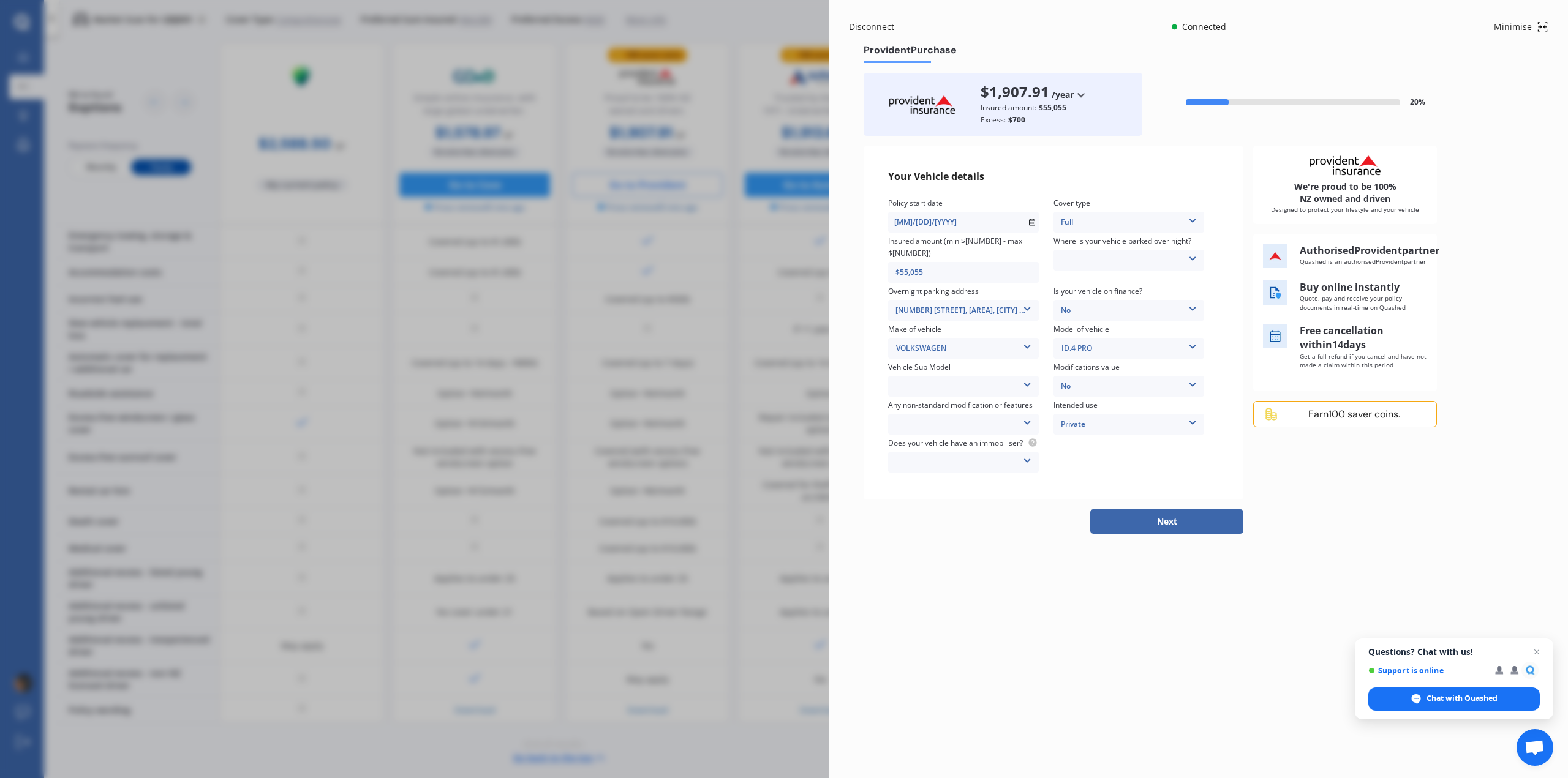 click on "Garage (fully enclosed) Off Street Parking Other" at bounding box center [1129, 260] 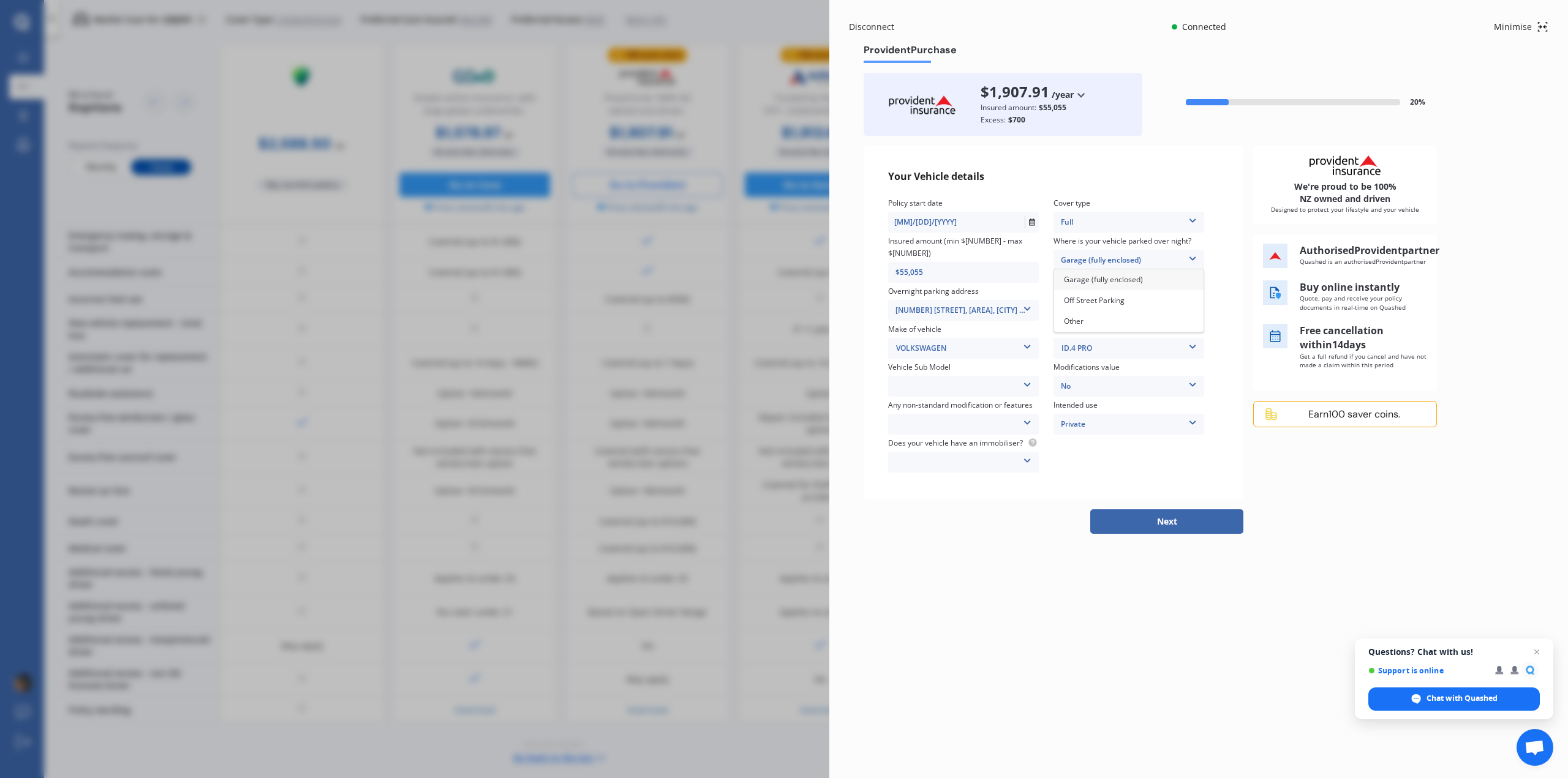 click on "Garage (fully enclosed)" at bounding box center [1103, 279] 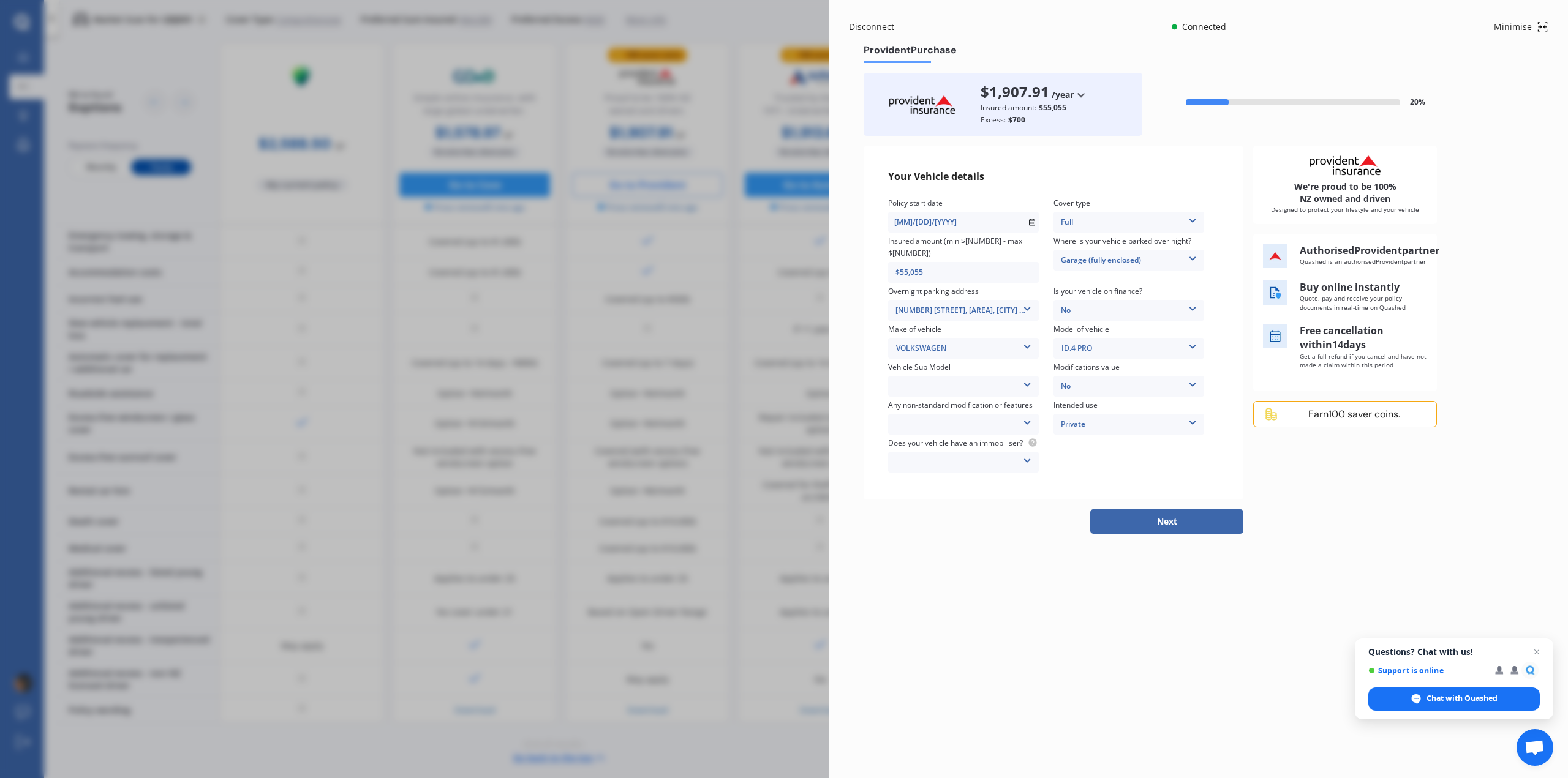 click on "ID.4 PRO. Wagon 5dr Reduction Gear 1sp E/150kW MY23 ID.4 PRO+  Wagon 5dr Reduction Gear 1sp E/150kW MY23 ID.4 PRO. Wagon 5dr Reduction Gear 1sp E/150kW MY24 ID.4 PRO+  Wagon 5dr Reduction Gear 1sp E/150kW MY24" at bounding box center [963, 386] 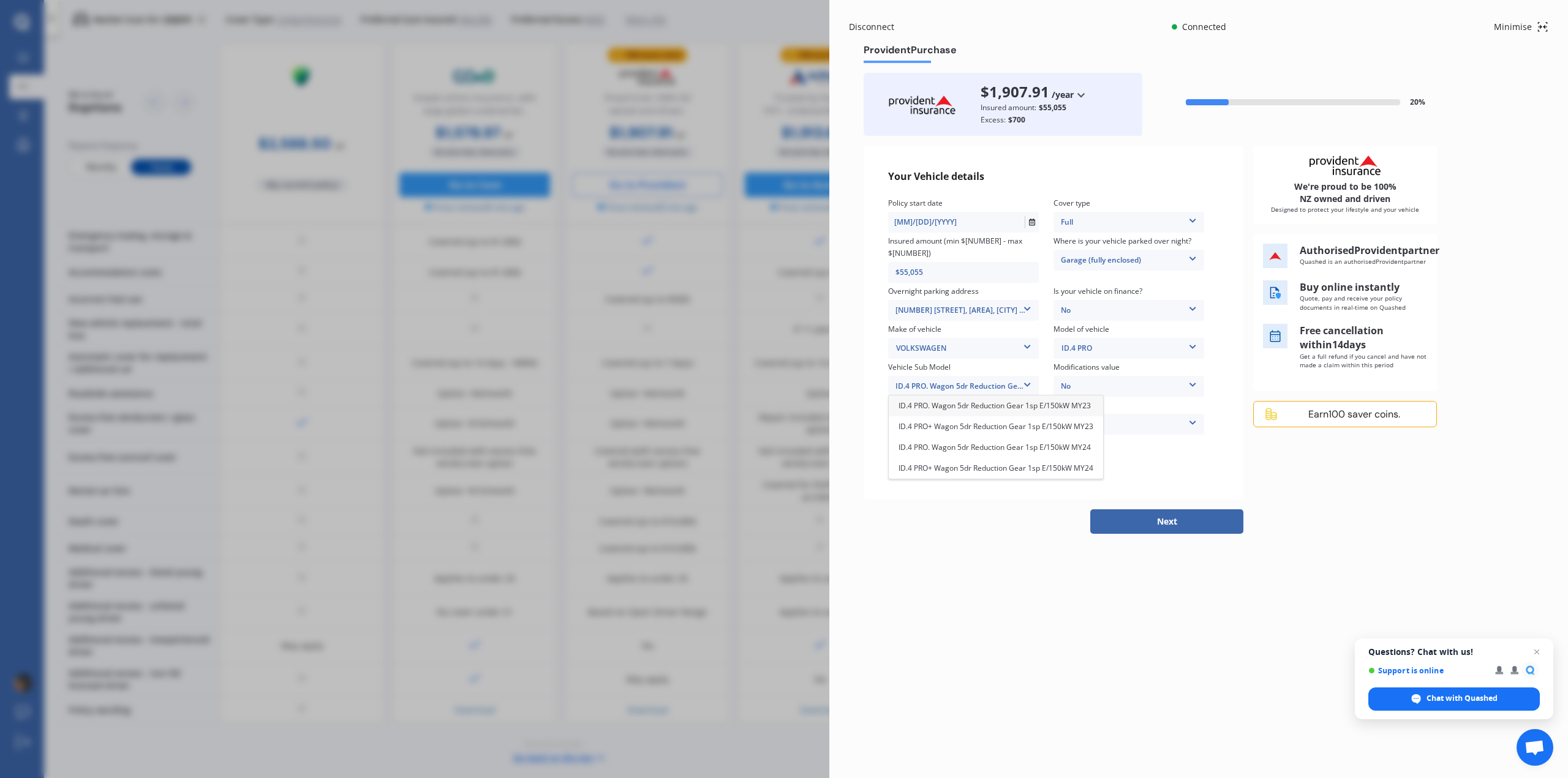 click on "ID.4 PRO. Wagon 5dr Reduction Gear 1sp E/150kW MY23" at bounding box center (995, 405) 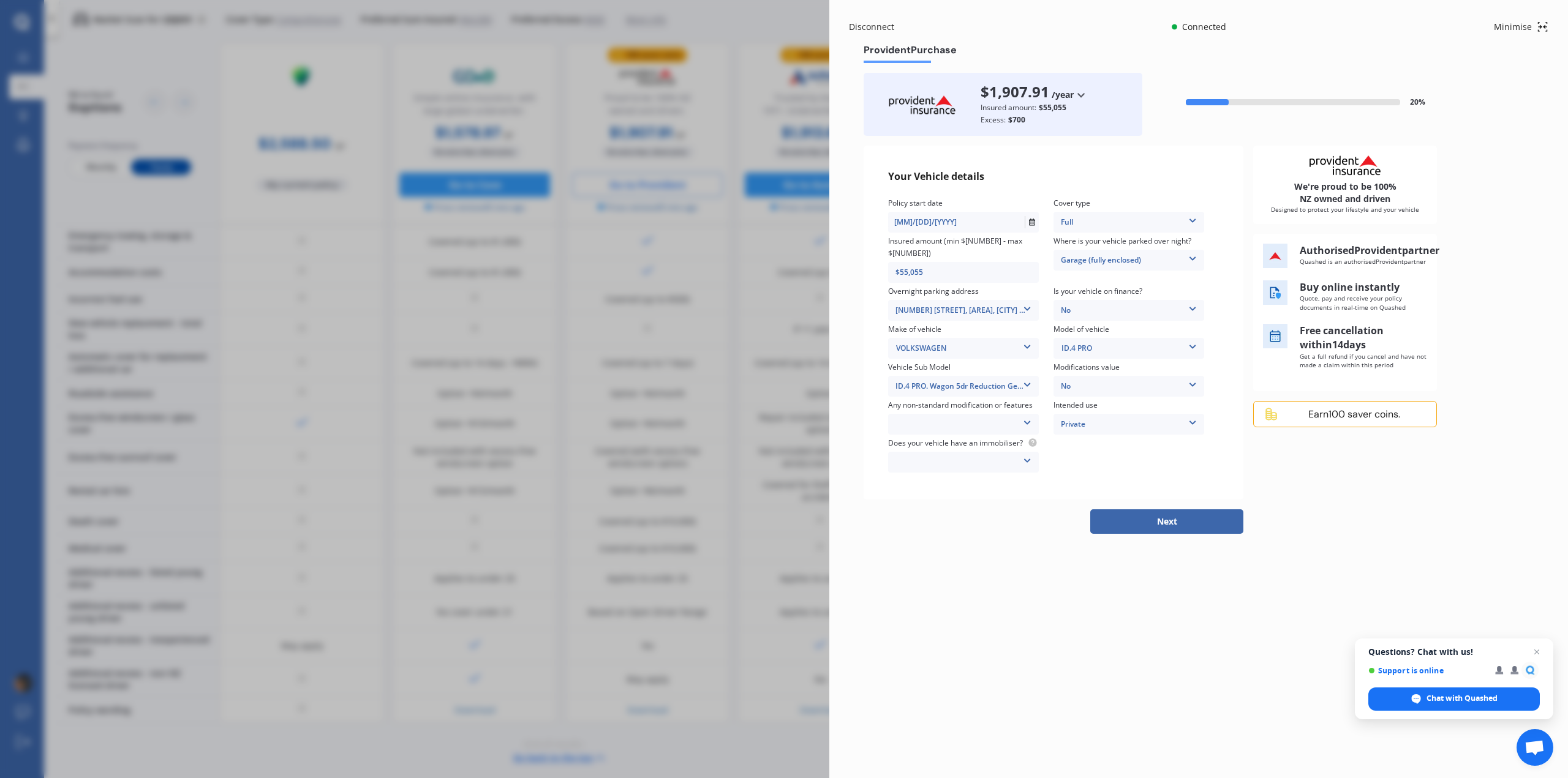 click on "None Nitrous Oxide System(NOS) Roll Cage Full Racing Harness" at bounding box center (963, 424) 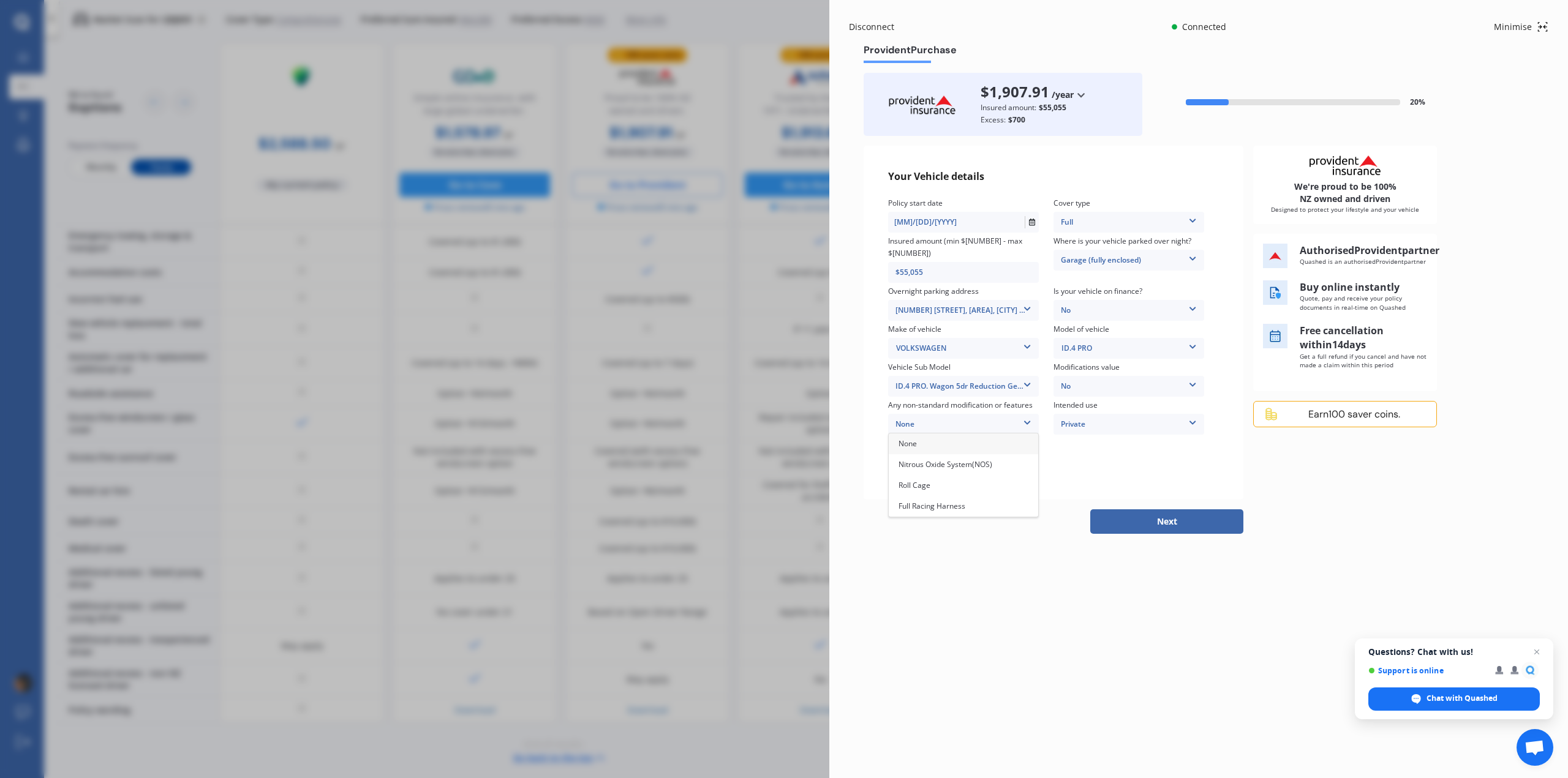 click on "None" at bounding box center [963, 444] 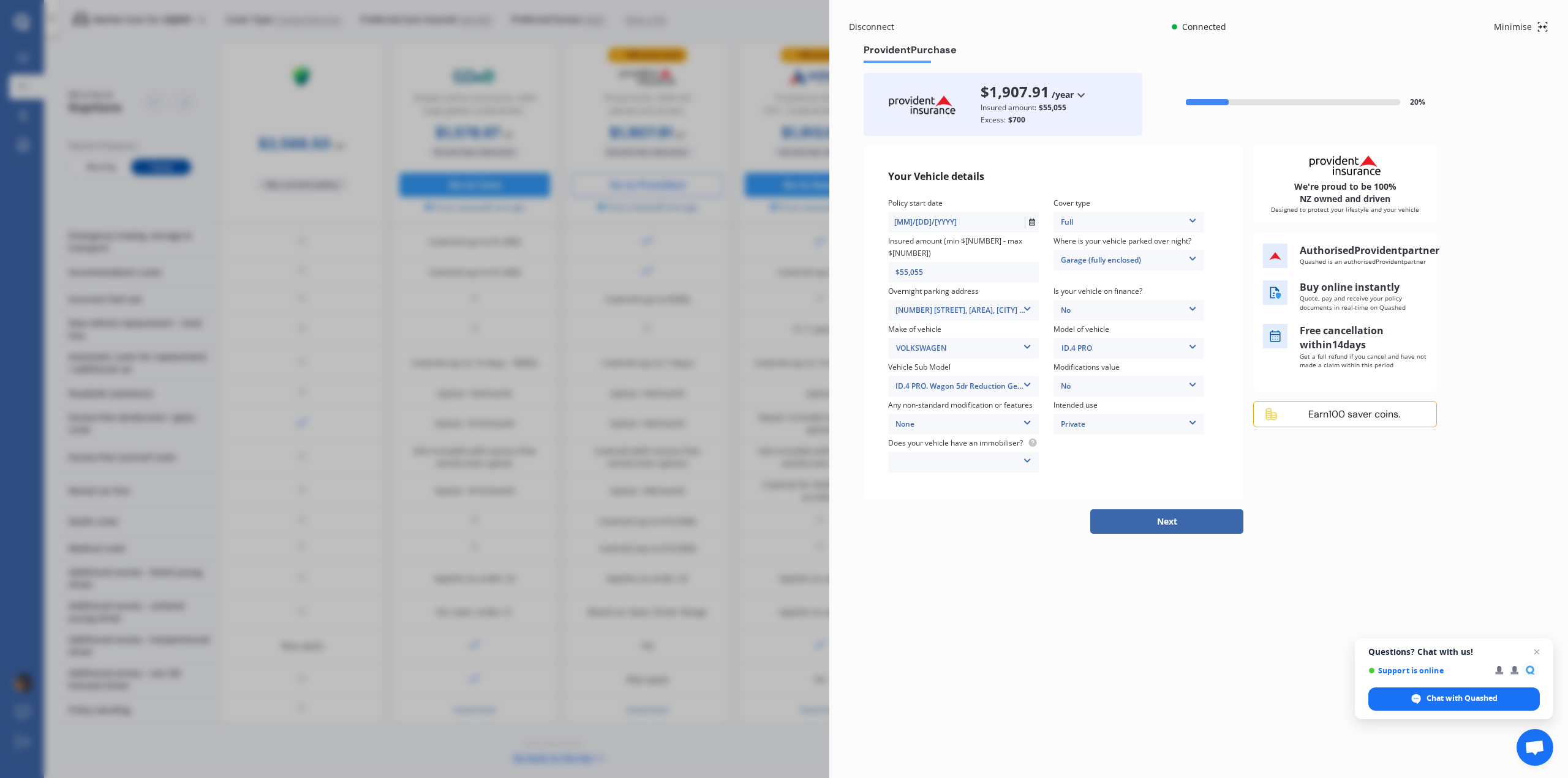 click on "Private" at bounding box center [1129, 424] 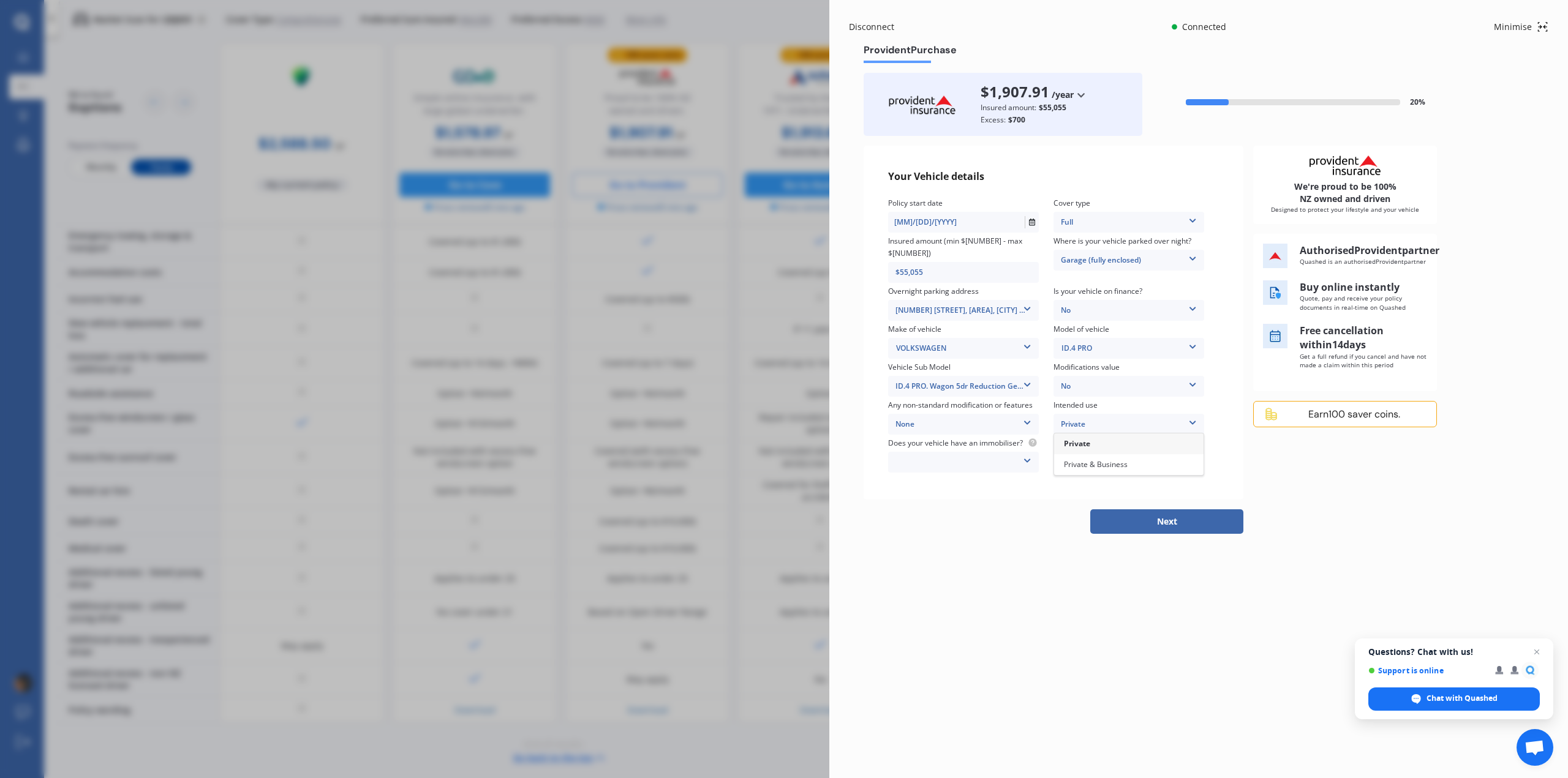 click on "Private" at bounding box center [1129, 424] 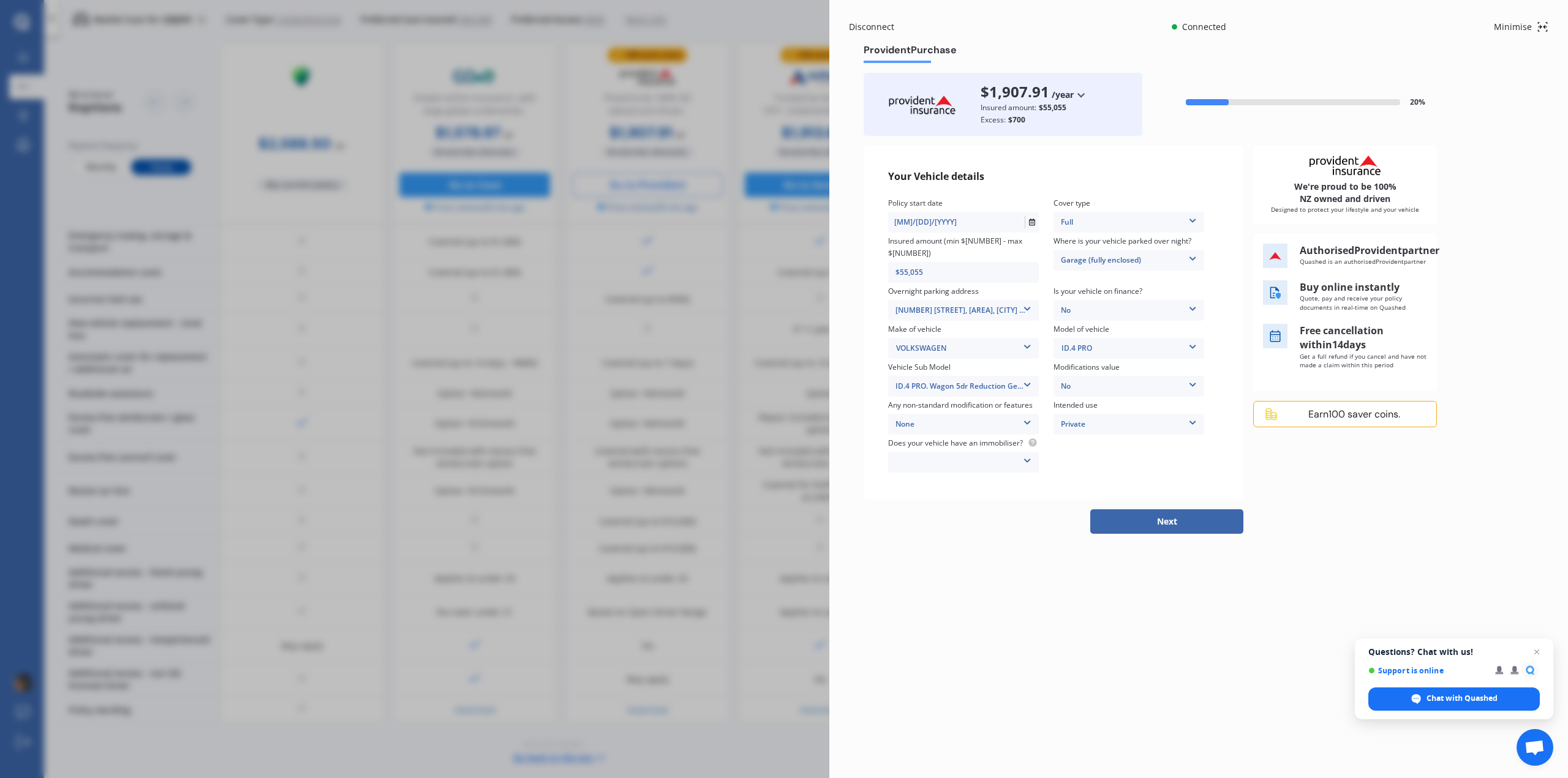 click on "Yes No" at bounding box center [963, 462] 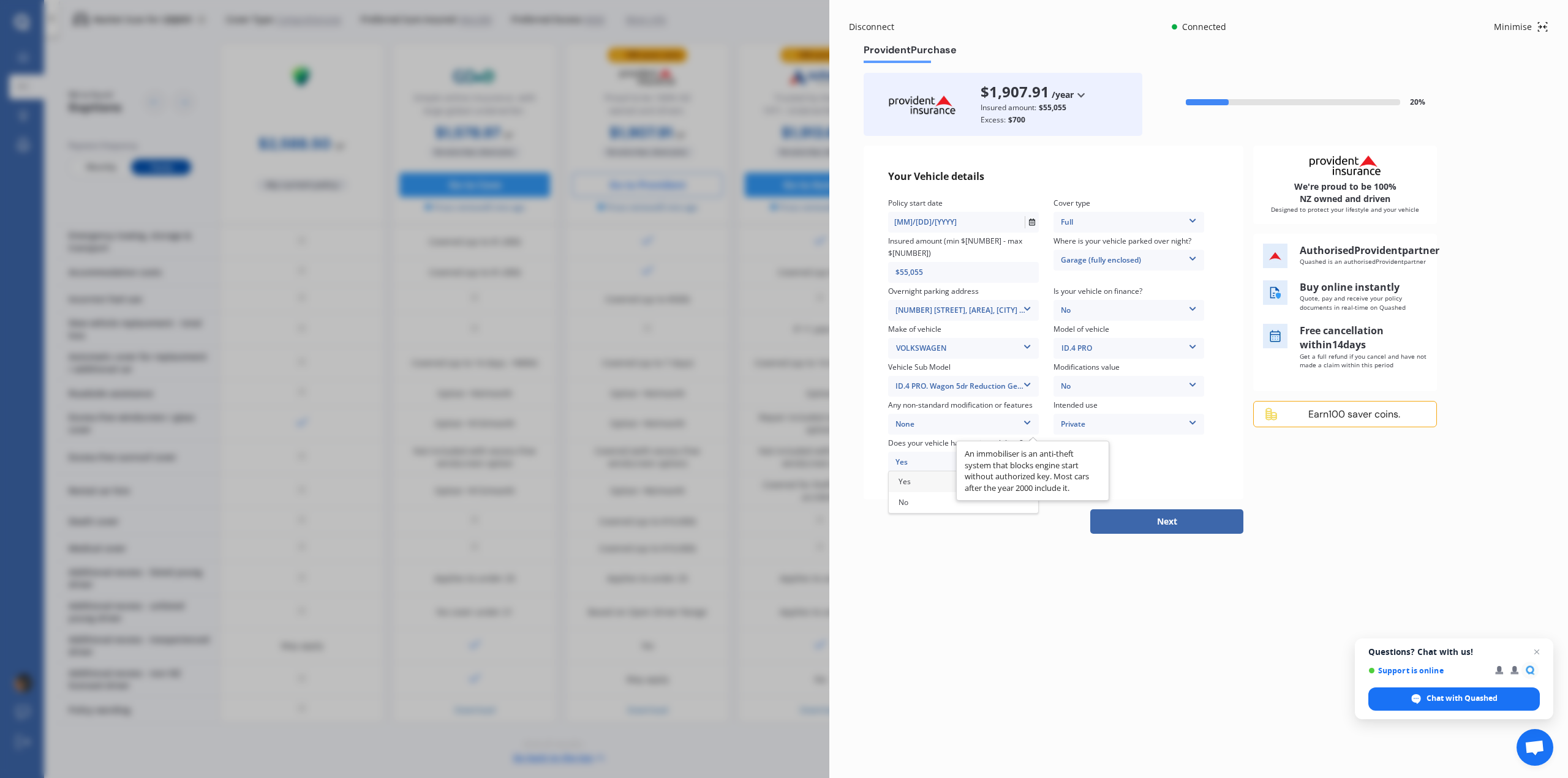 click 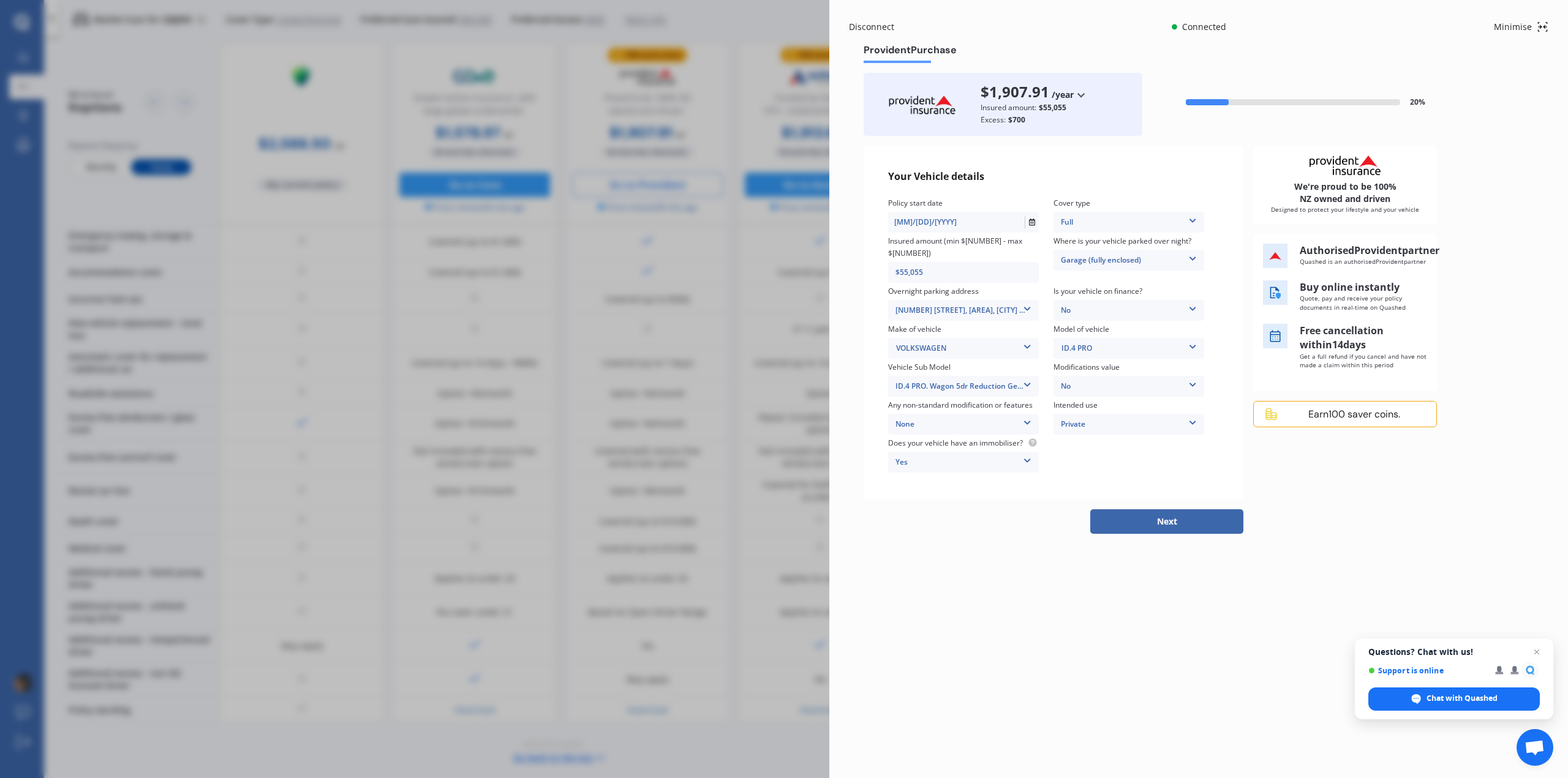 click on "Next" at bounding box center (1167, 522) 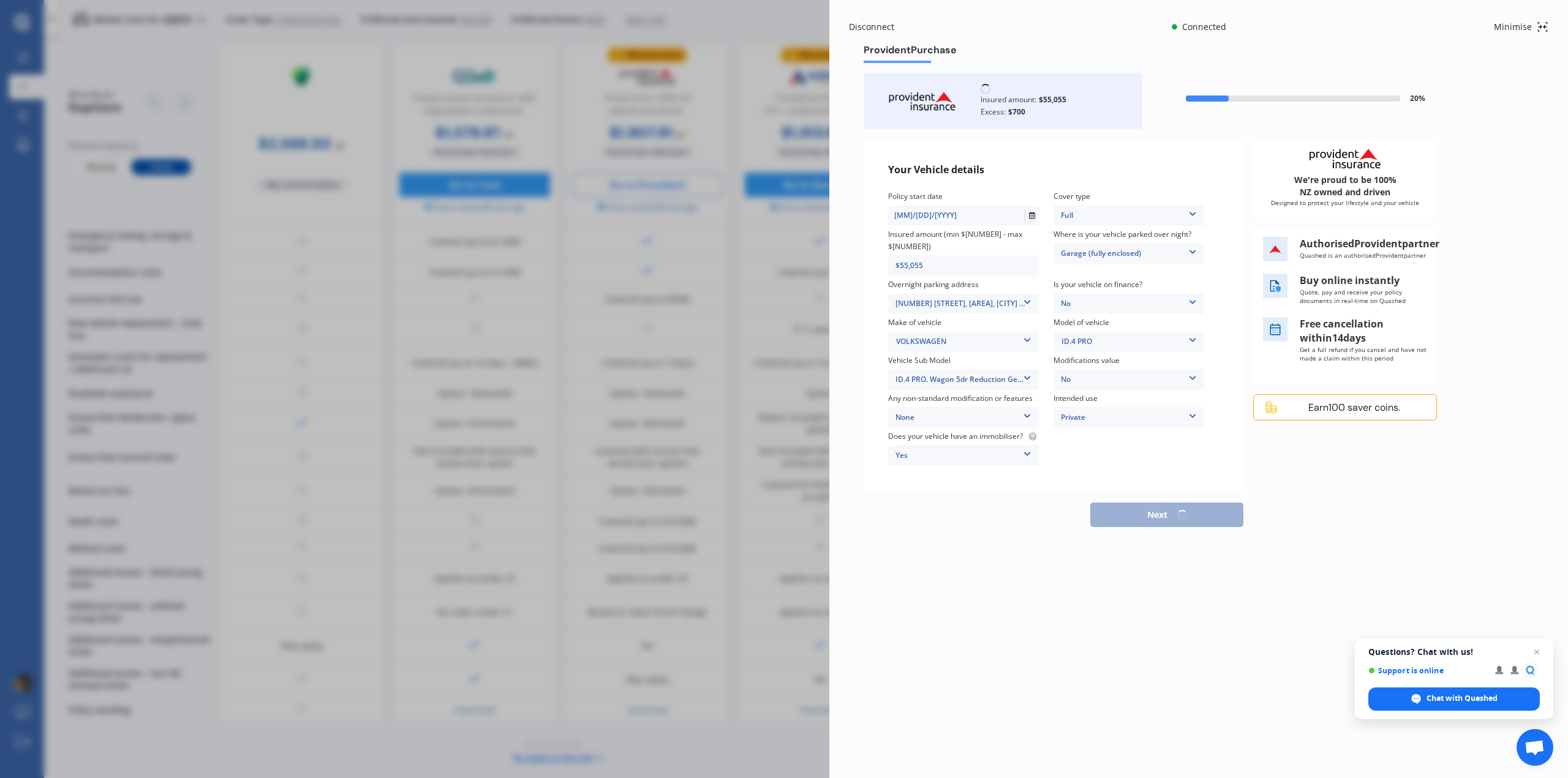 select on "04" 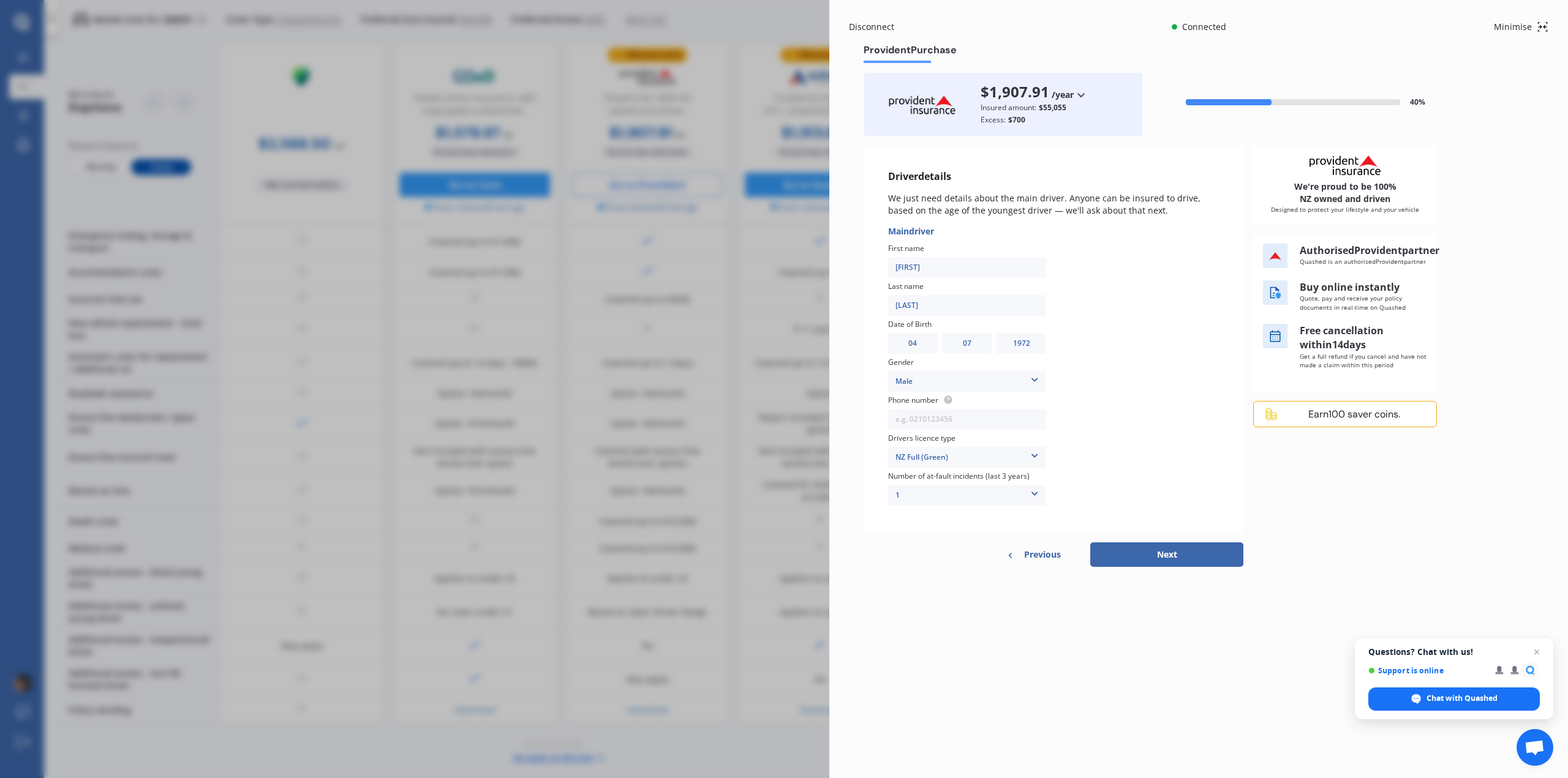 click on "Driver details We just need details about the main driver. Anyone can be insured to drive, based on the age of the youngest driver — we'll ask about that next. Main driver First name [FIRST] Last name [LAST] Date of Birth DD 01 02 03 04 05 06 07 08 09 10 11 12 13 14 15 16 17 18 19 20 21 22 23 24 25 26 27 28 29 30 31 MM 01 02 03 04 05 06 07 08 09 10 11 12 YYYY 2009 2008 2007 2006 2005 2004 2003 2002 2001 2000 1999 1998 1997 1996 1995 1994 1993 1992 1991 1990 1989 1988 1987 1986 1985 1984 1983 1982 1981 1980 1979 1978 1977 1976 1975 1974 1973 1972 1971 1970 1969 1968 1967 1966 1965 1964 1963 1962 1961 1960 1959 1958 1957 1956 1955 1954 1953 1952 1951 1950 1949 1948 1947 1946 1945 1944 1943 1942 1941 1940 1939 1938 1937 1936 1935 1934 1933 1932 1931 1930 1929 1928 1927 1926 1925 1924 1923 1922 1921 1920 1919 1918 1917 1916 1915 1914 1913 1912 1911 1910 Gender Male Male Female Phone number Drivers licence type NZ Full (Green) NZ Full (Green) NZ Supervised (Green) NZ Restricted (Yellow) NZ Learners (Blue) 1 0" at bounding box center [1199, 356] 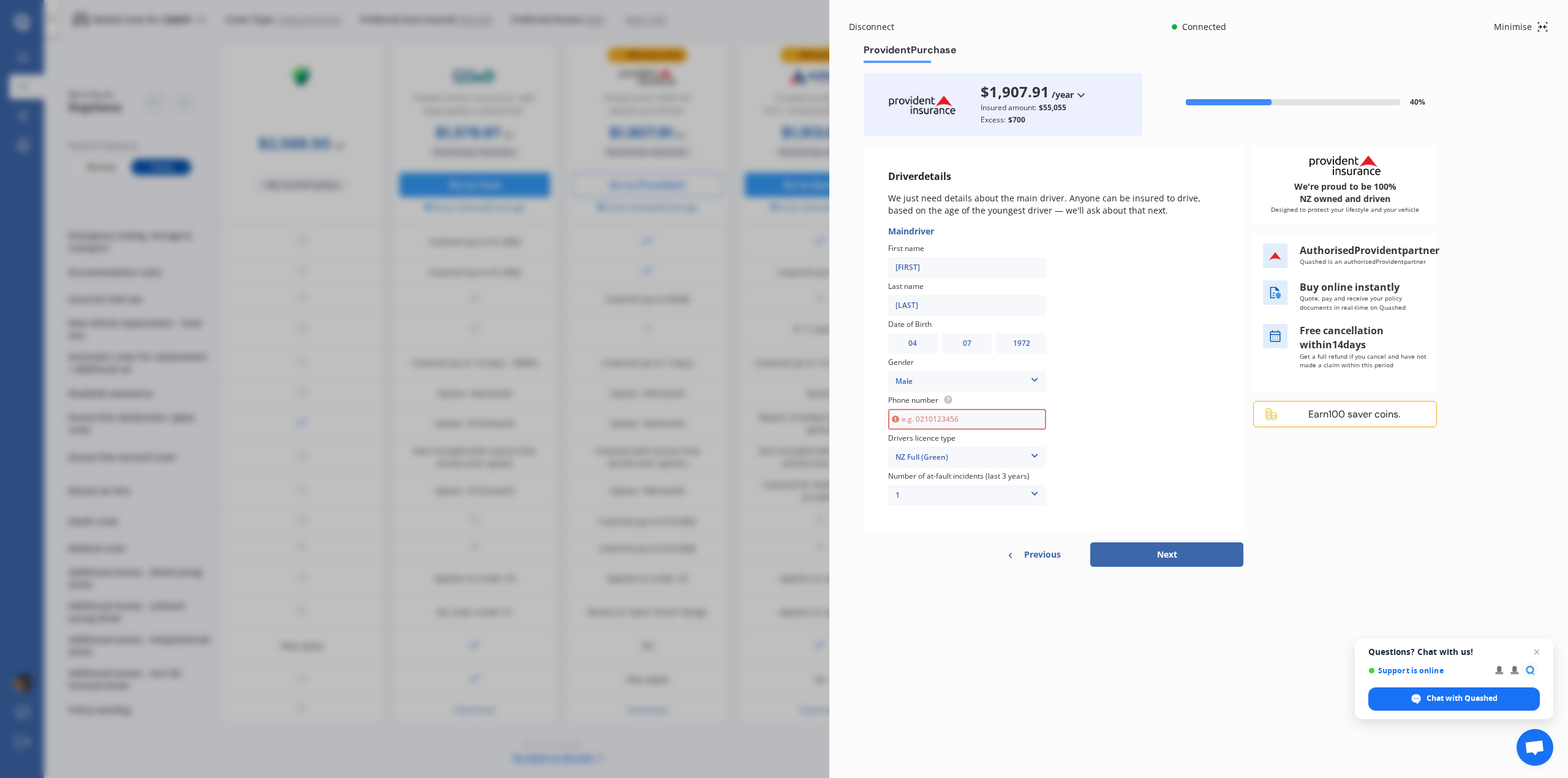 click at bounding box center [967, 419] 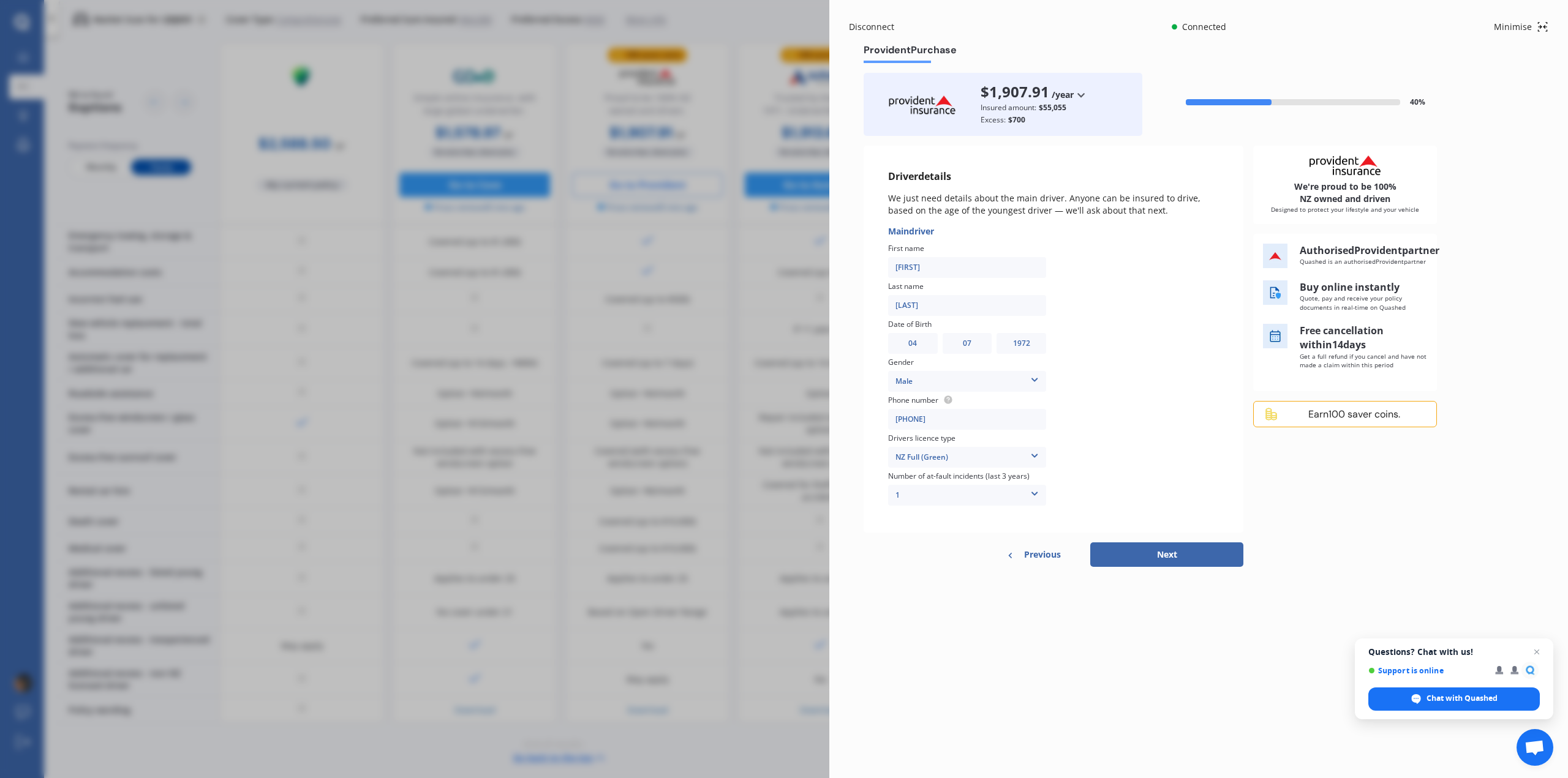 type on "[PHONE]" 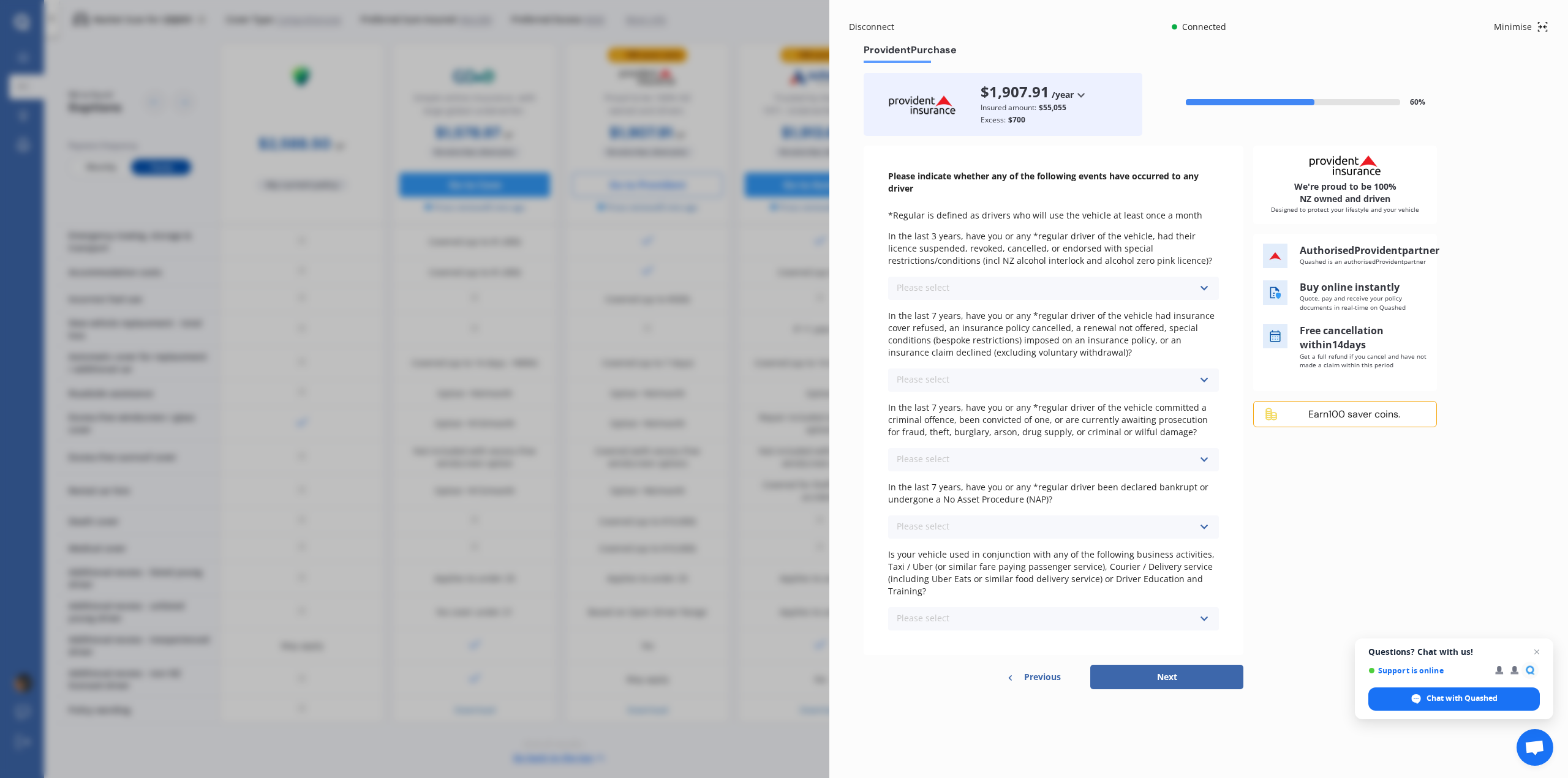 click on "Please select No Yes" at bounding box center [1054, 288] 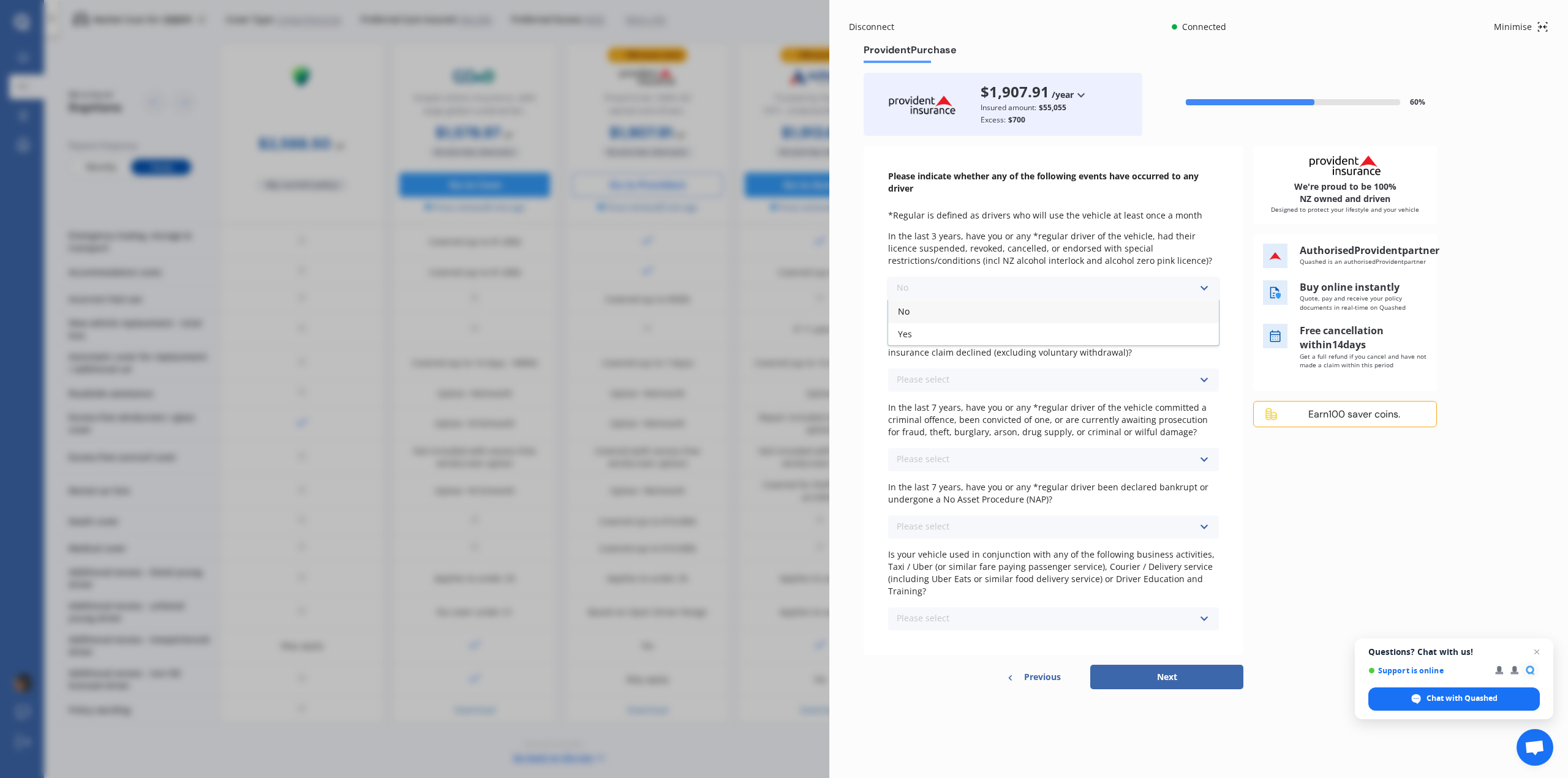 click on "No" at bounding box center (1054, 311) 